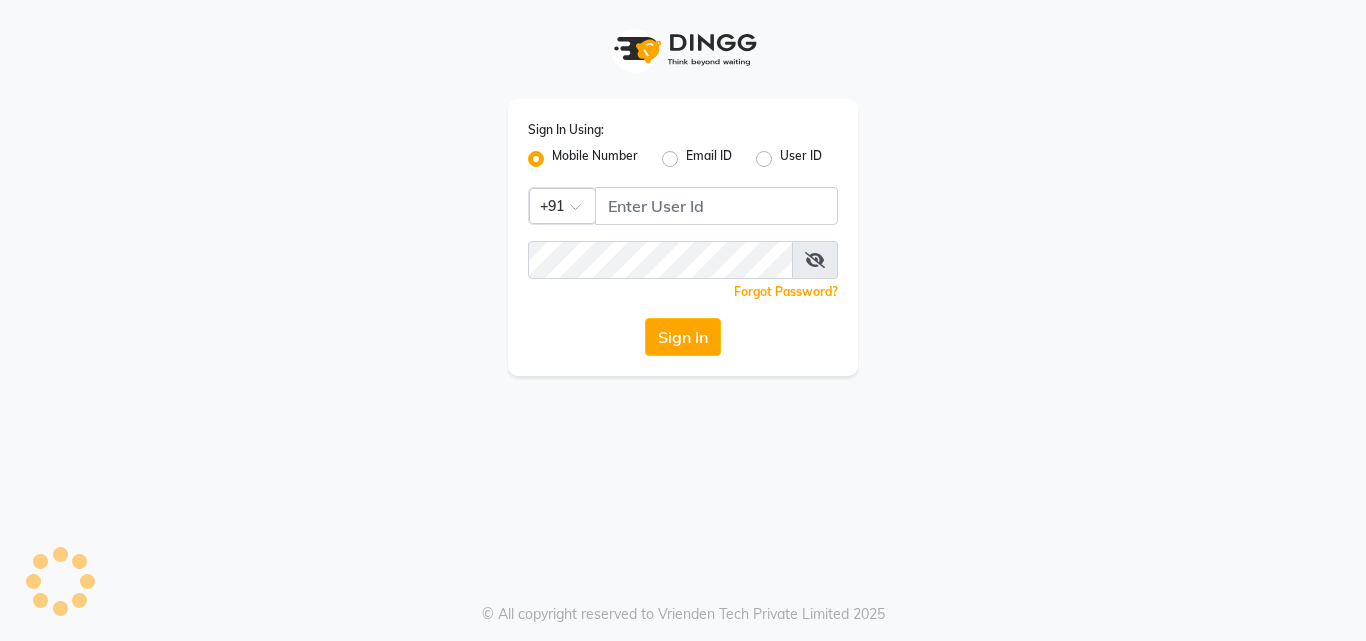 scroll, scrollTop: 0, scrollLeft: 0, axis: both 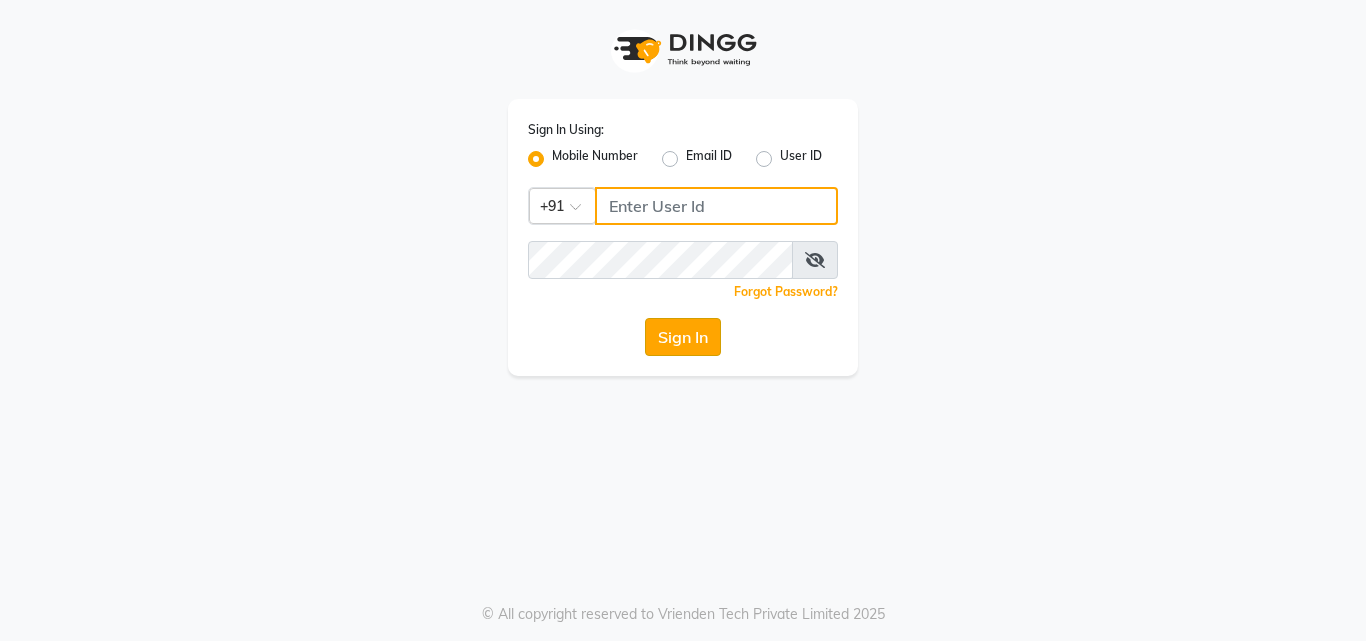 type on "8439127930" 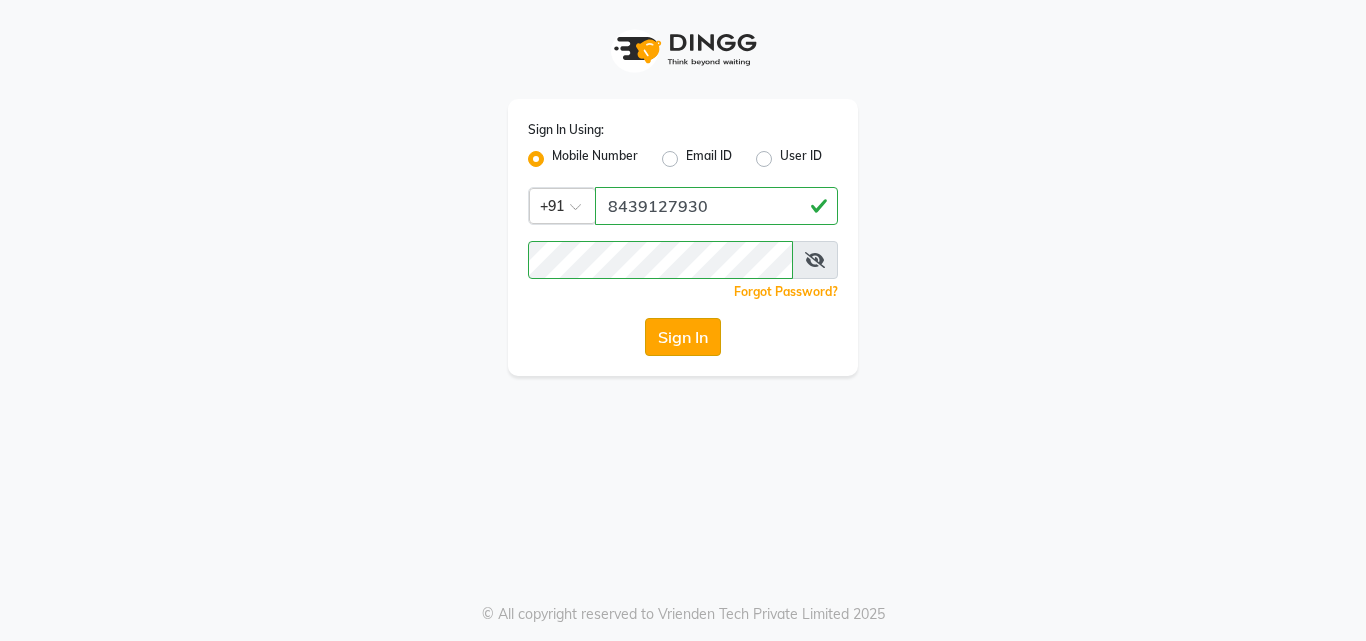 click on "Sign In" 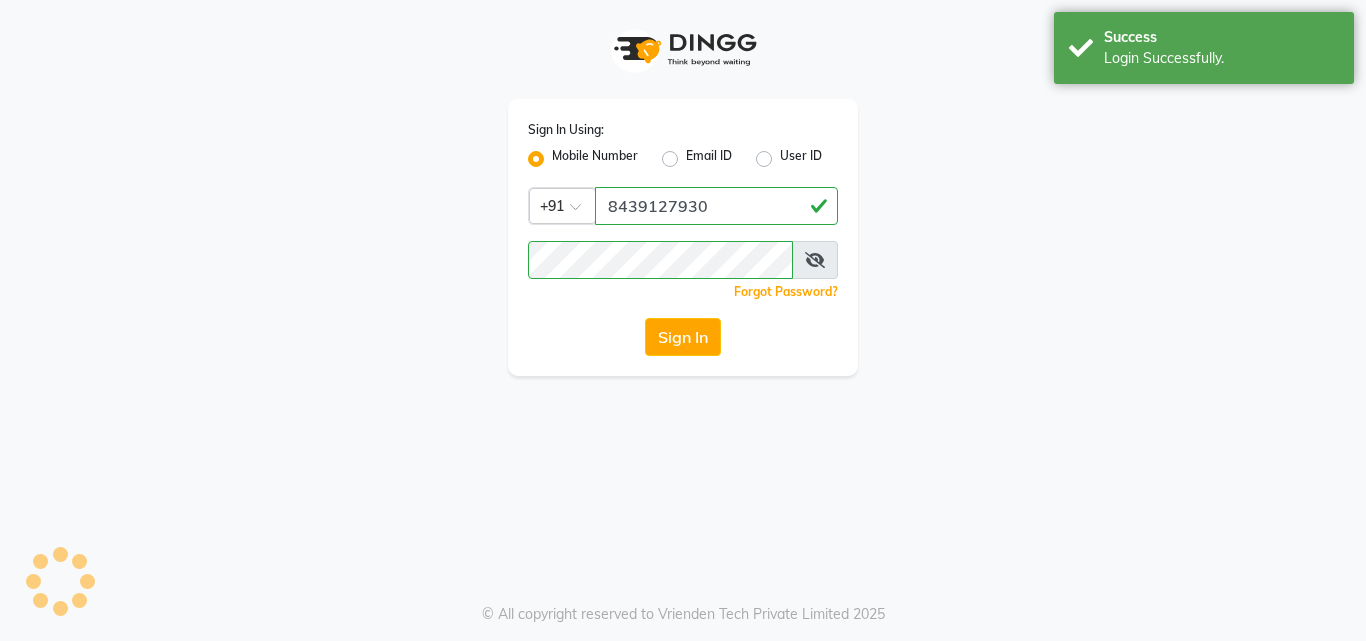 select on "service" 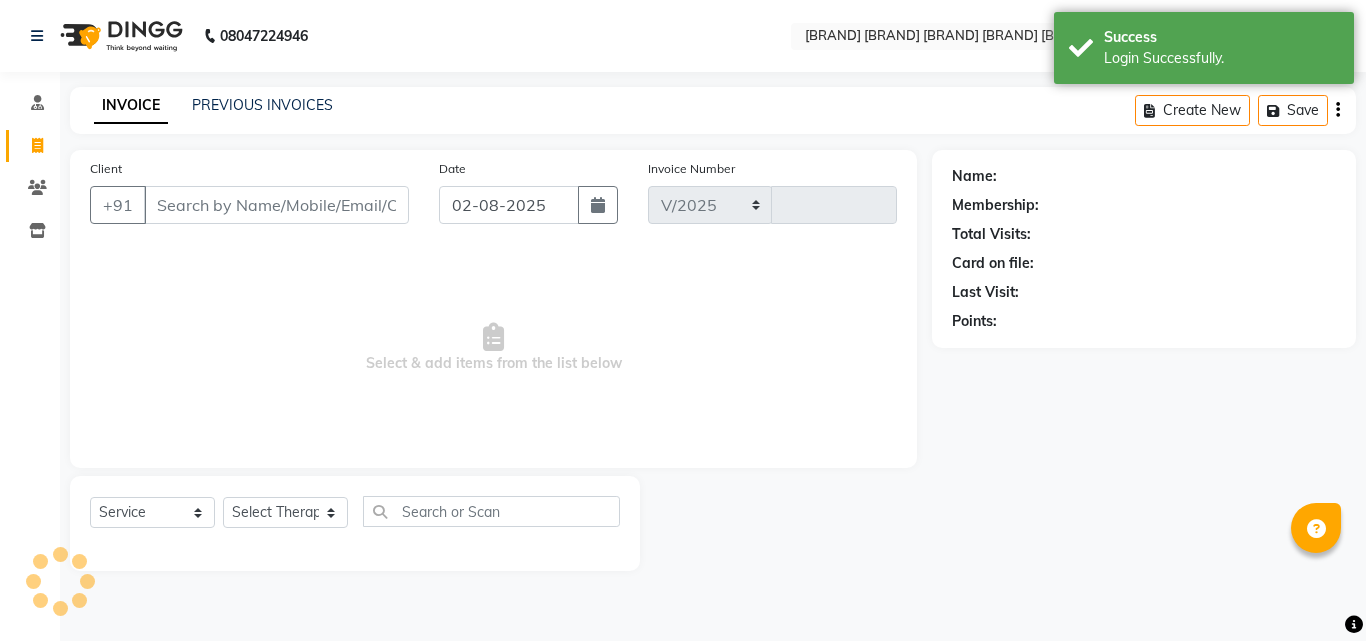 select on "en" 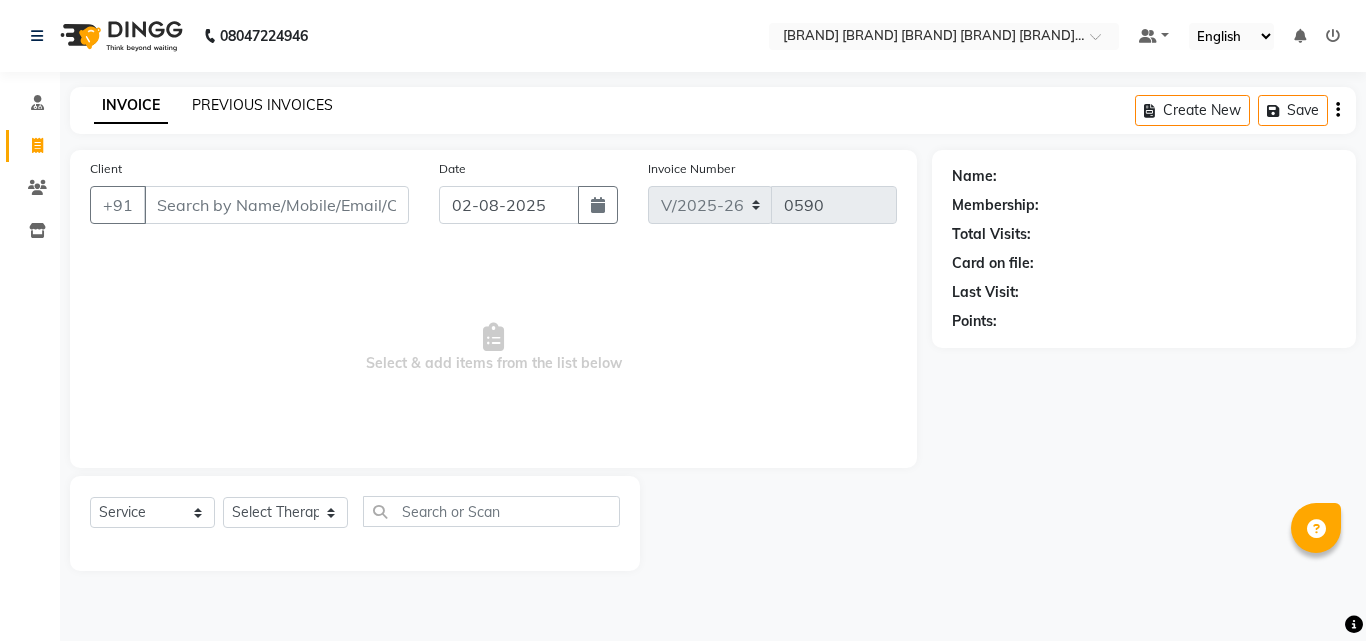 click on "PREVIOUS INVOICES" 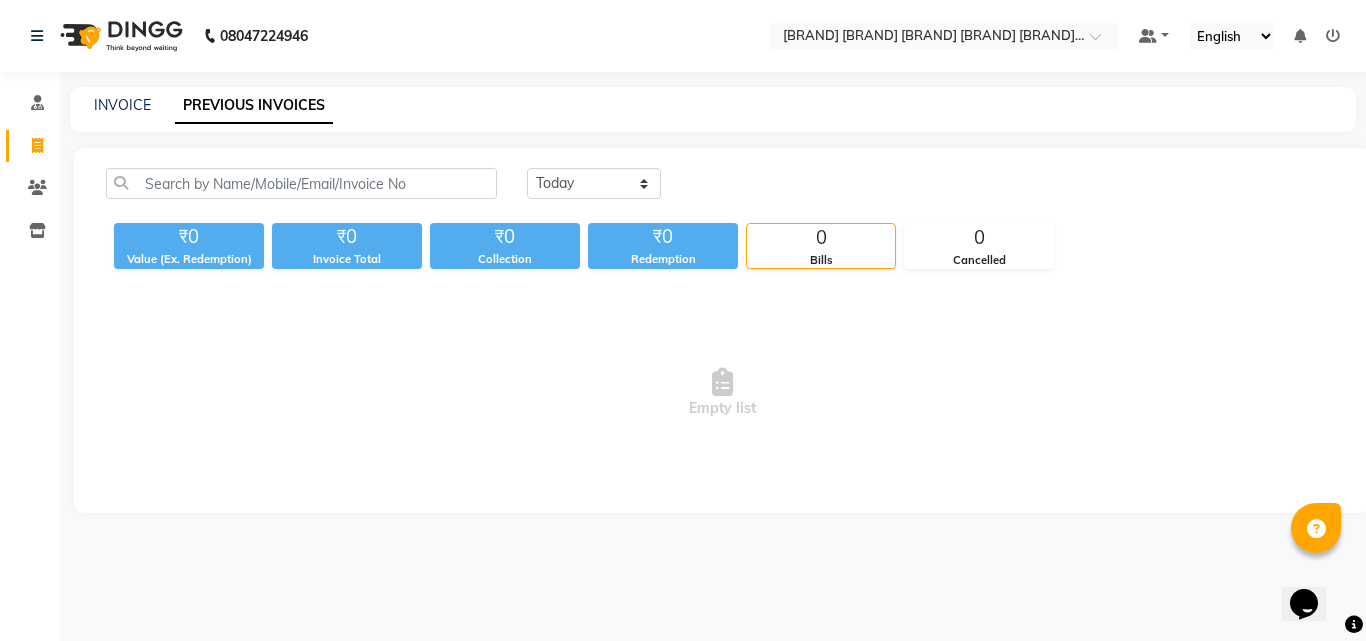 scroll, scrollTop: 0, scrollLeft: 0, axis: both 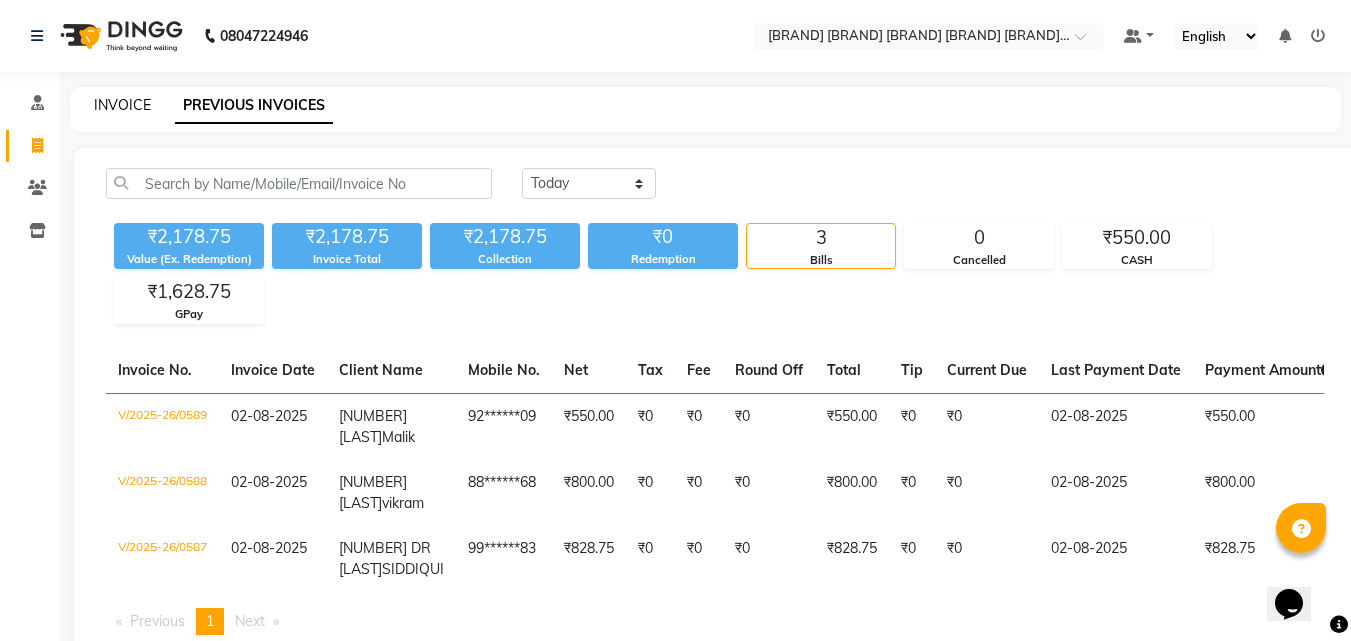 click on "INVOICE" 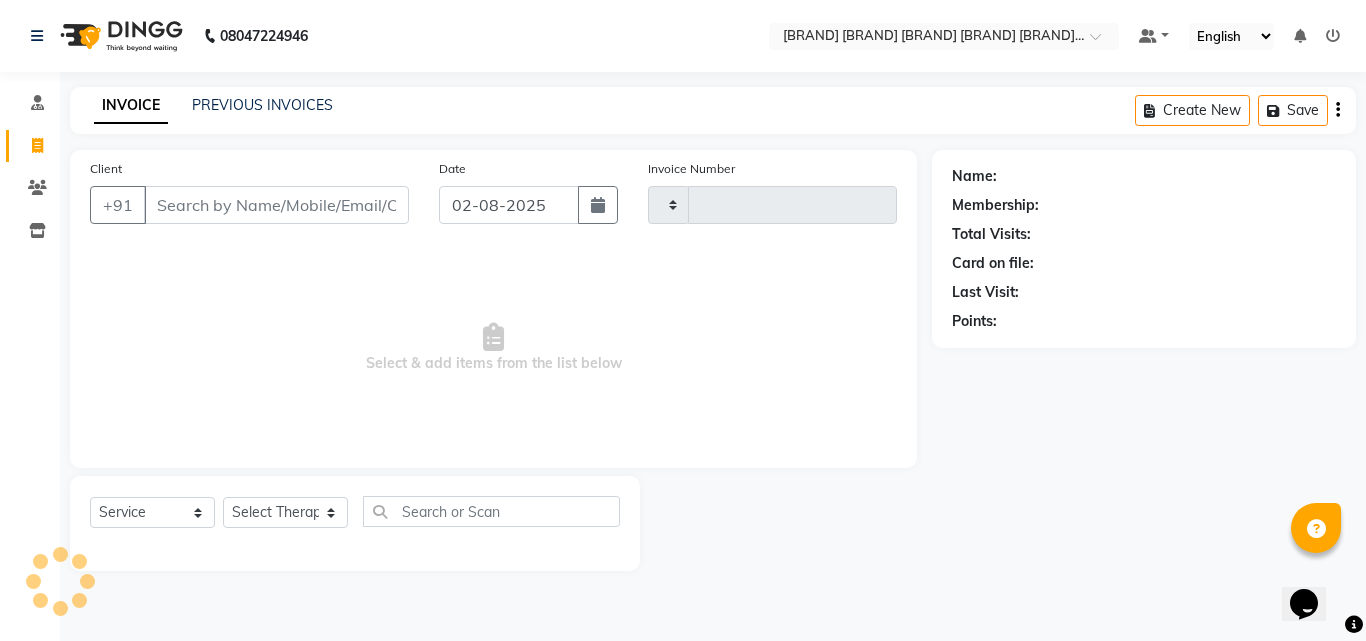 type on "0590" 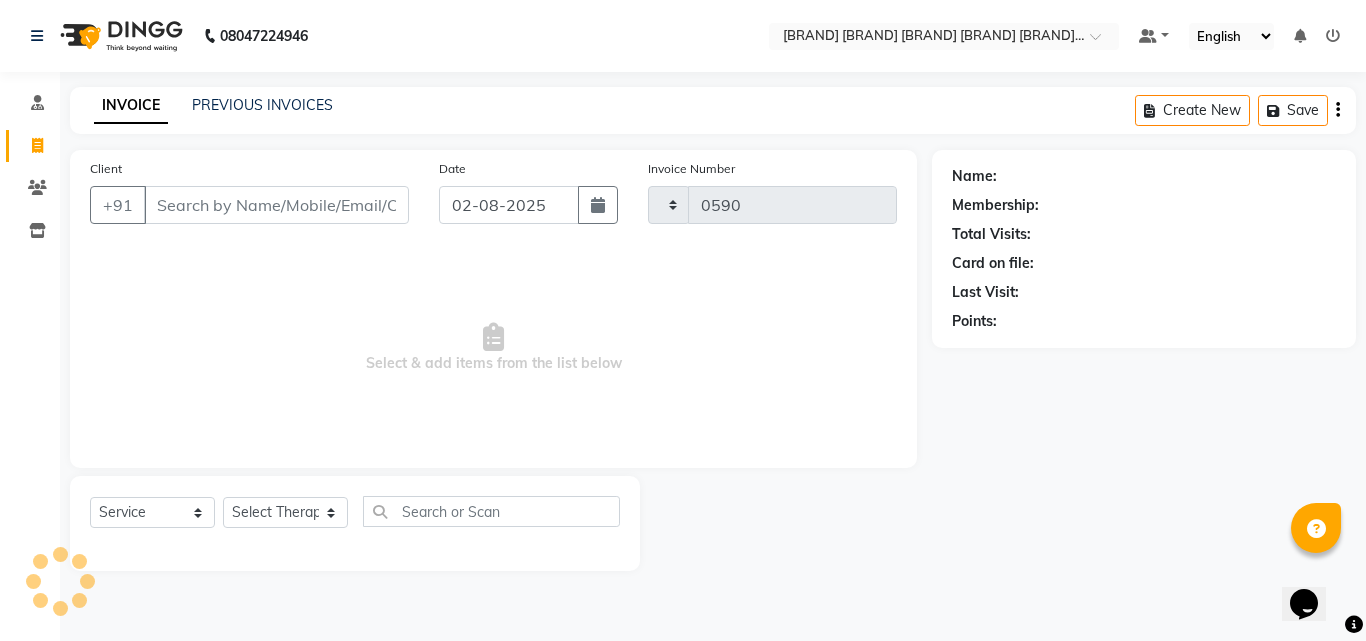 select on "5825" 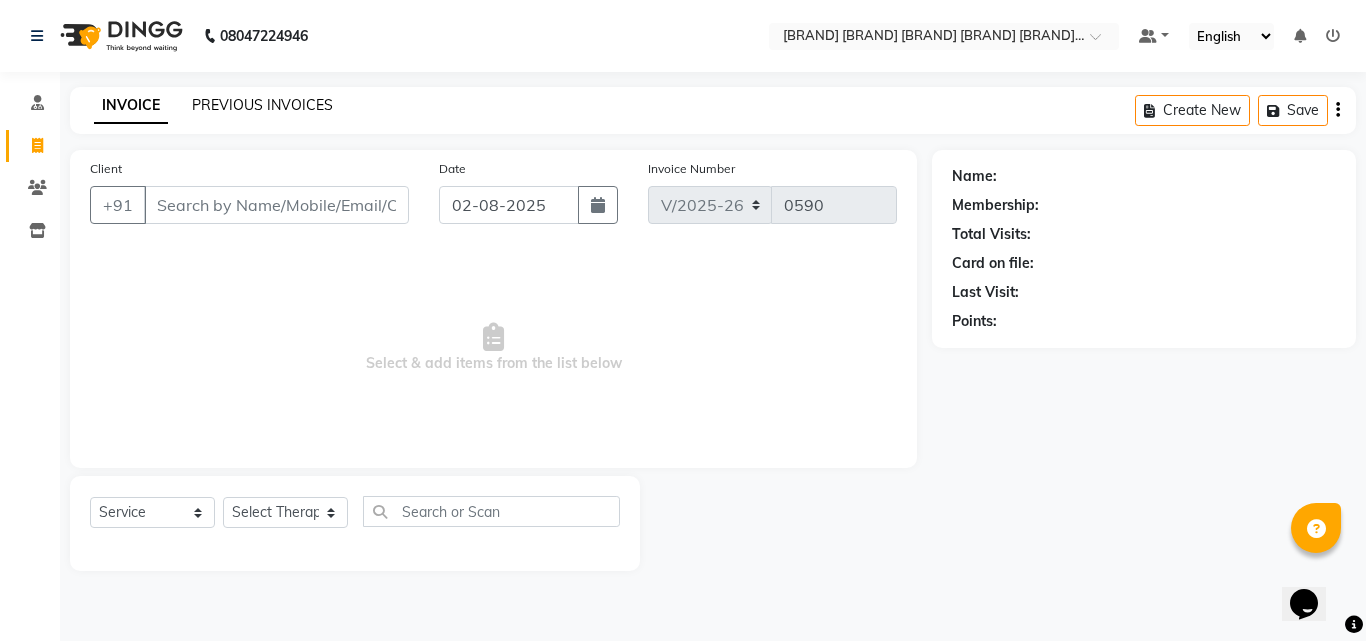 click on "PREVIOUS INVOICES" 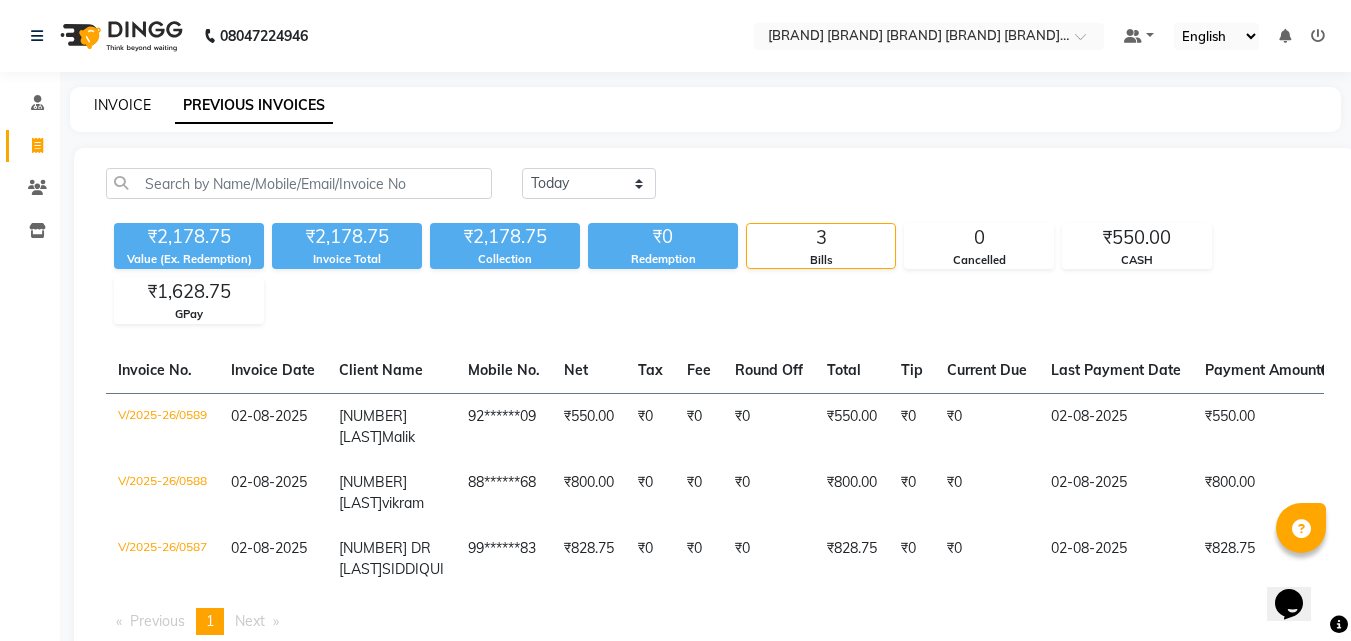 click on "INVOICE" 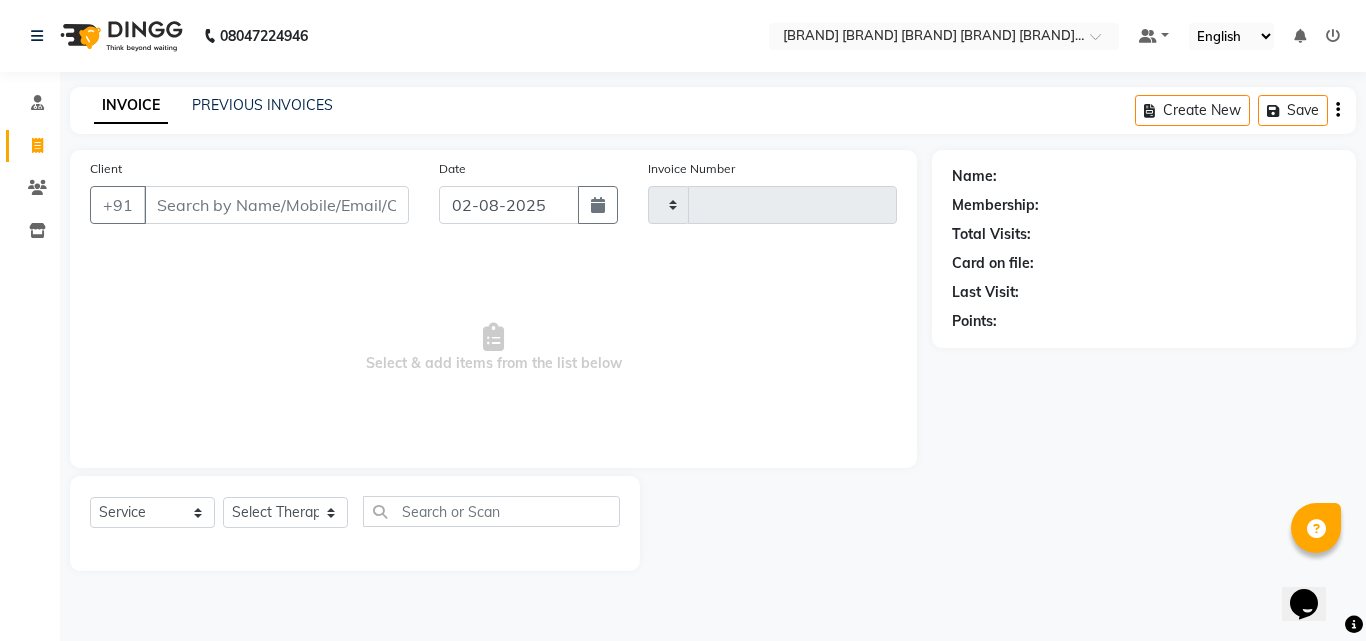 type on "0590" 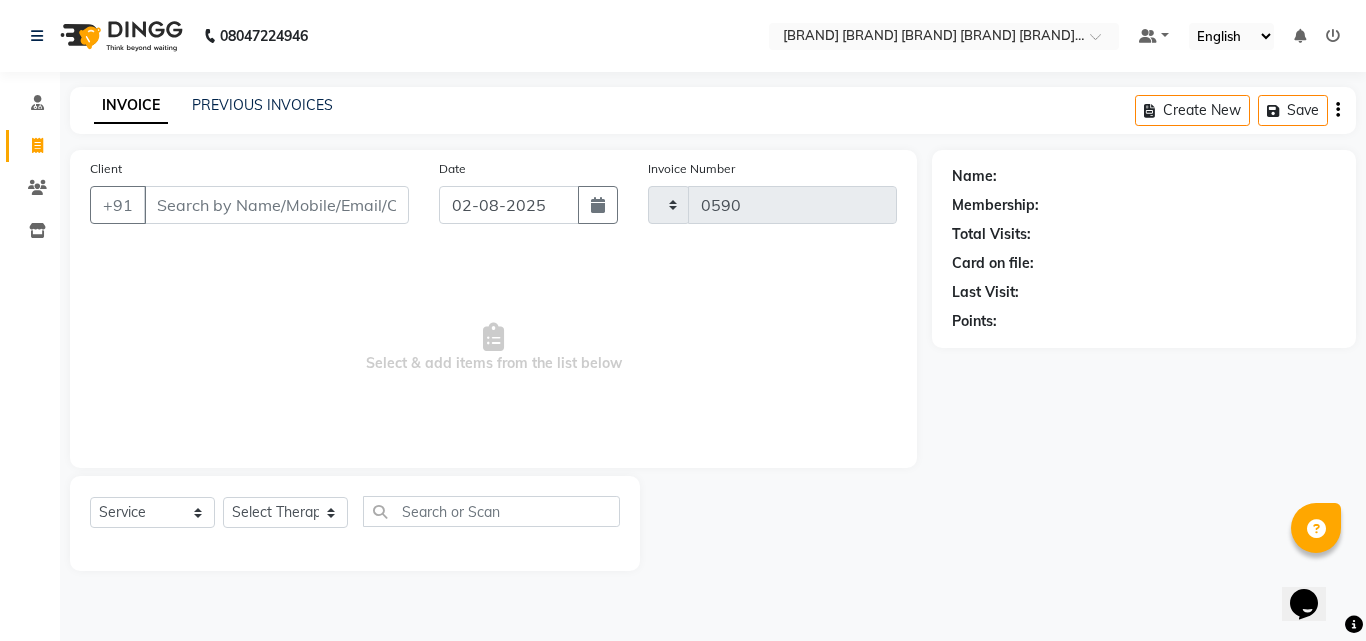 select on "5825" 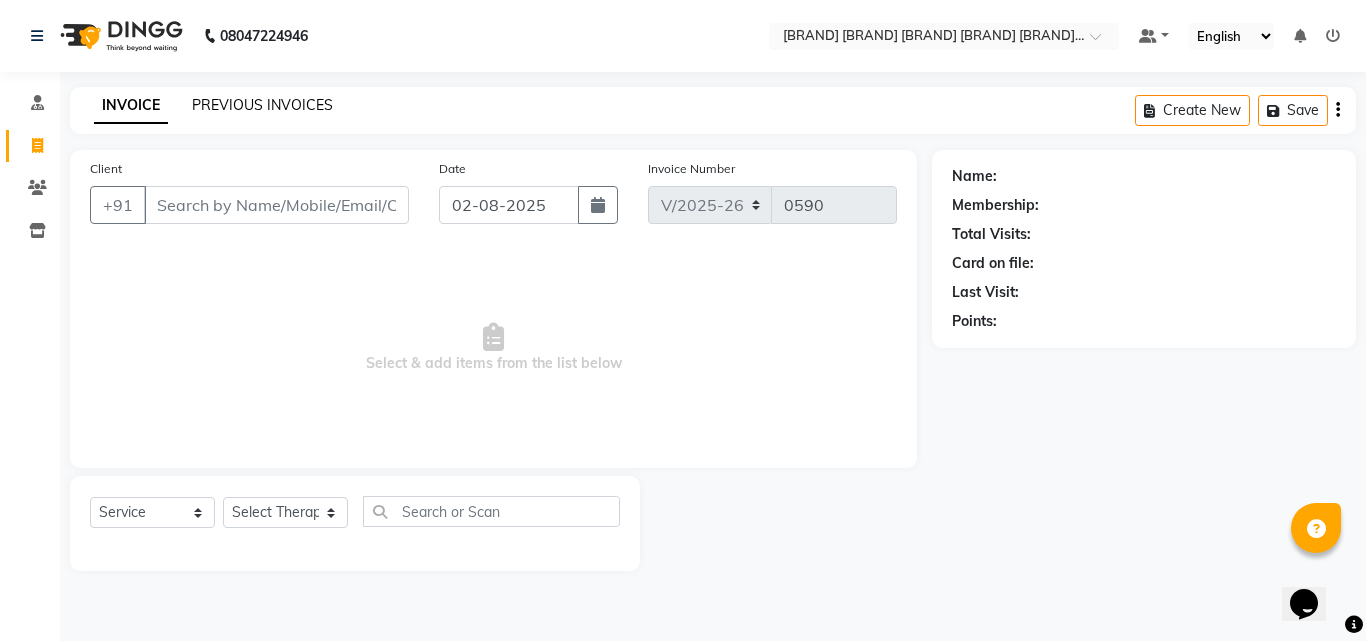 click on "PREVIOUS INVOICES" 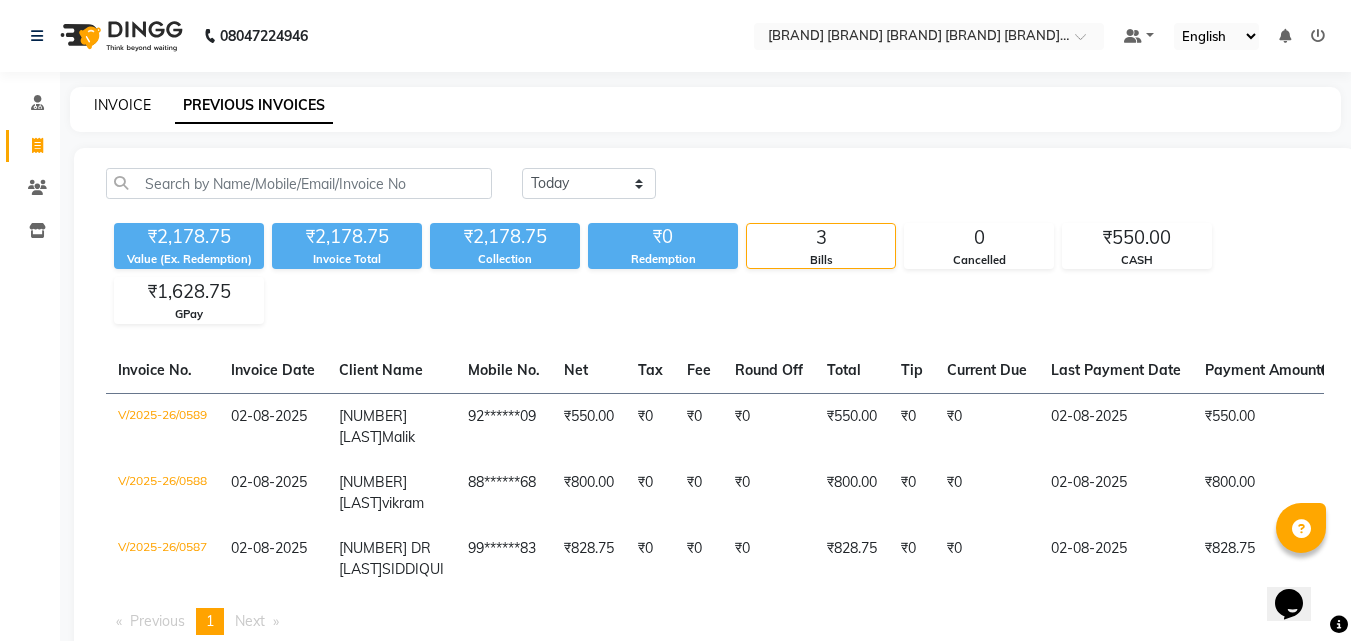 click on "INVOICE" 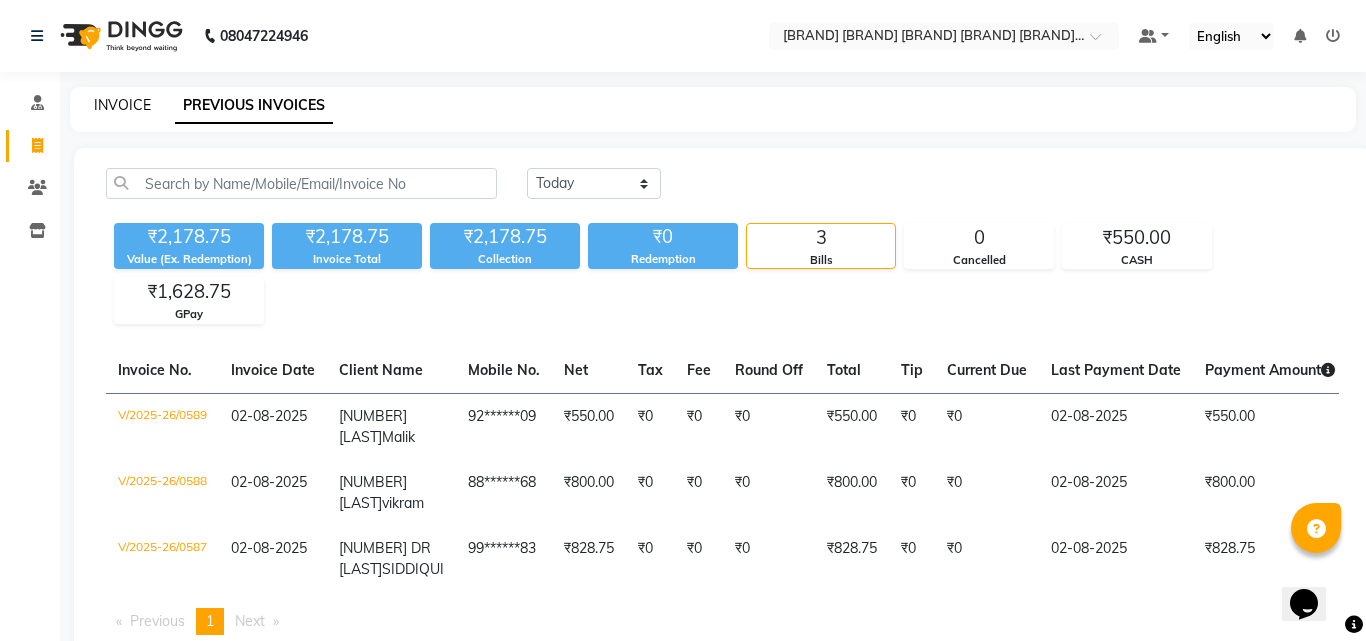 select on "5825" 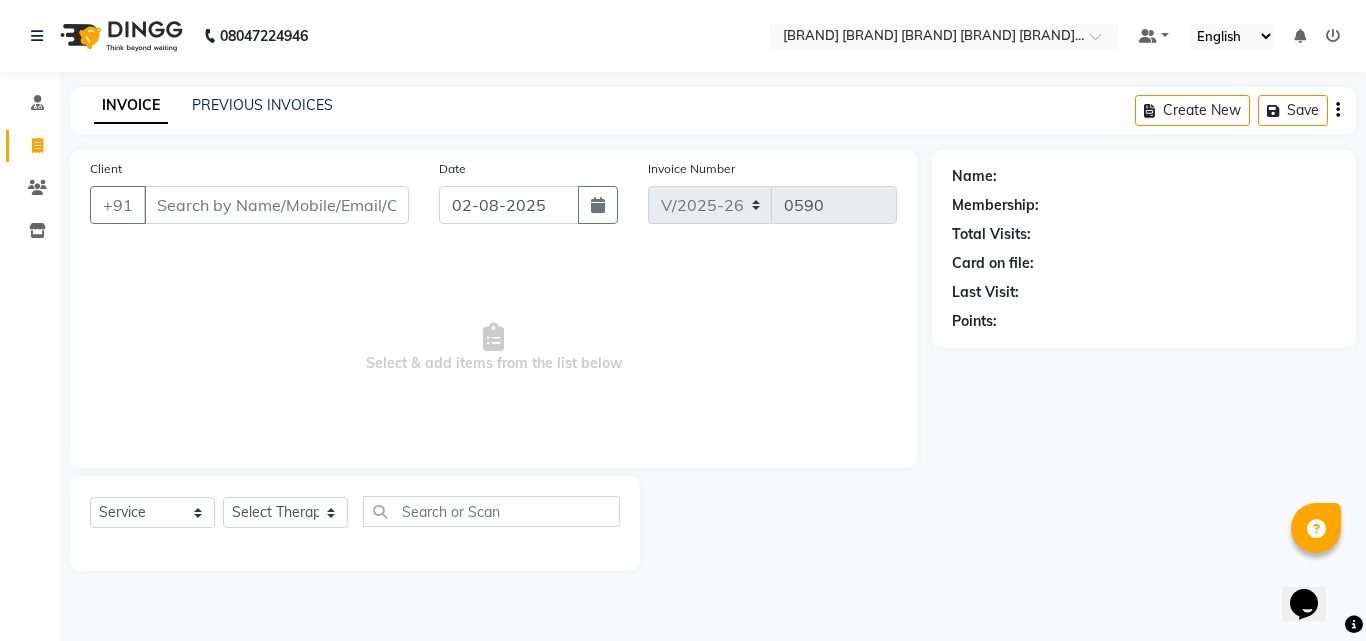 click on "Client" at bounding box center [276, 205] 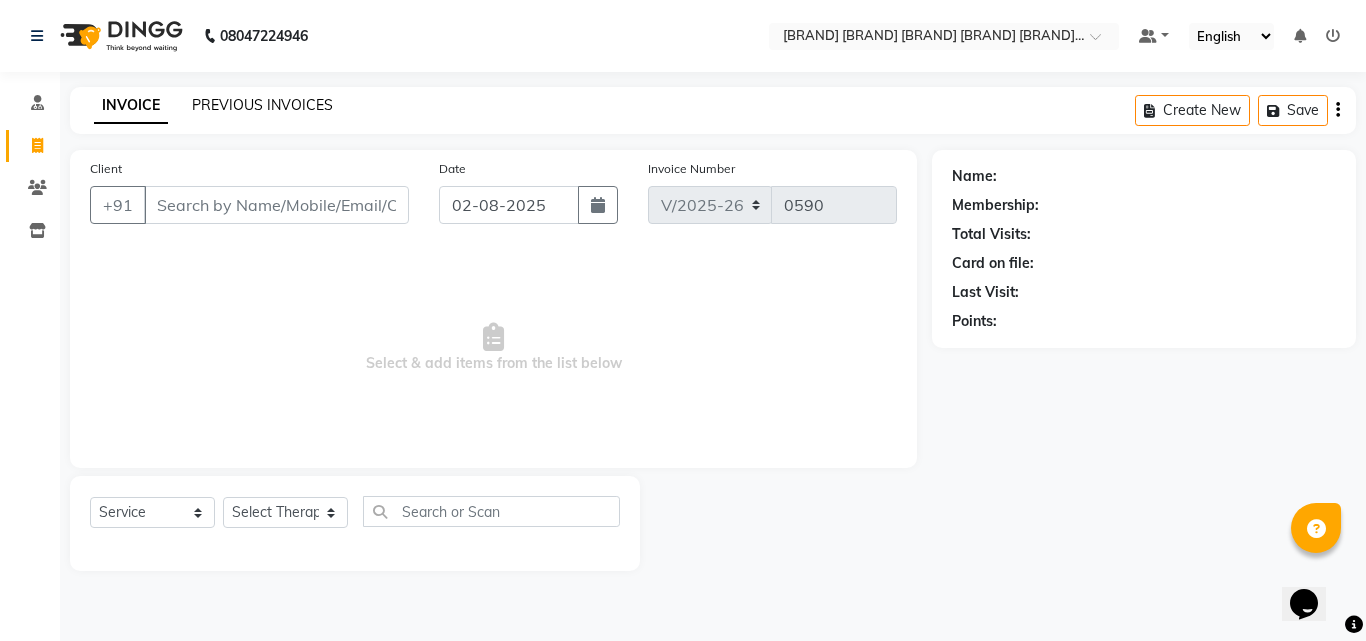 click on "PREVIOUS INVOICES" 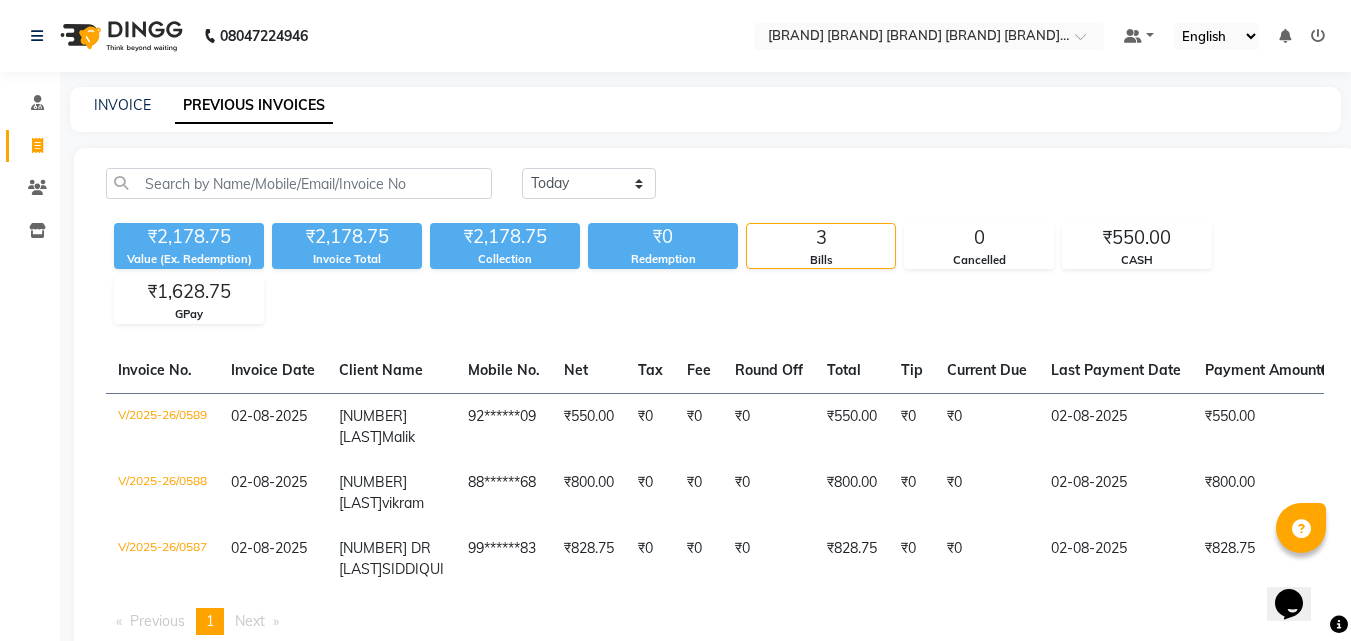 click on "INVOICE PREVIOUS INVOICES" 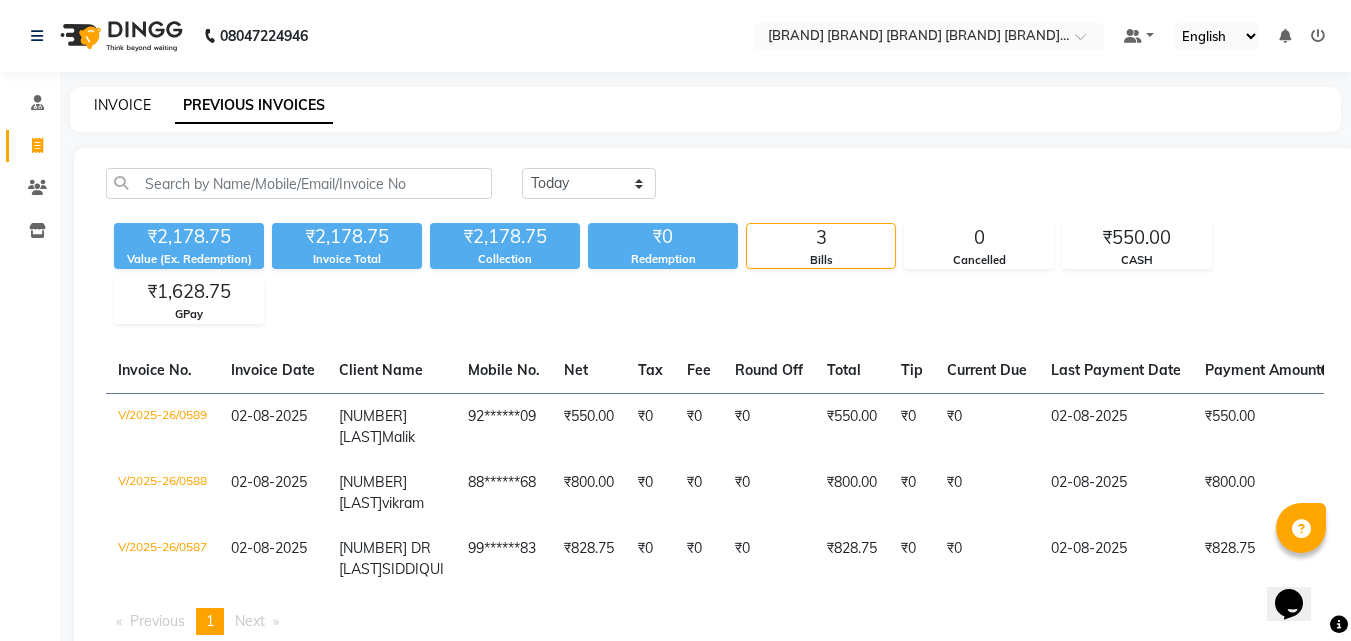 click on "INVOICE" 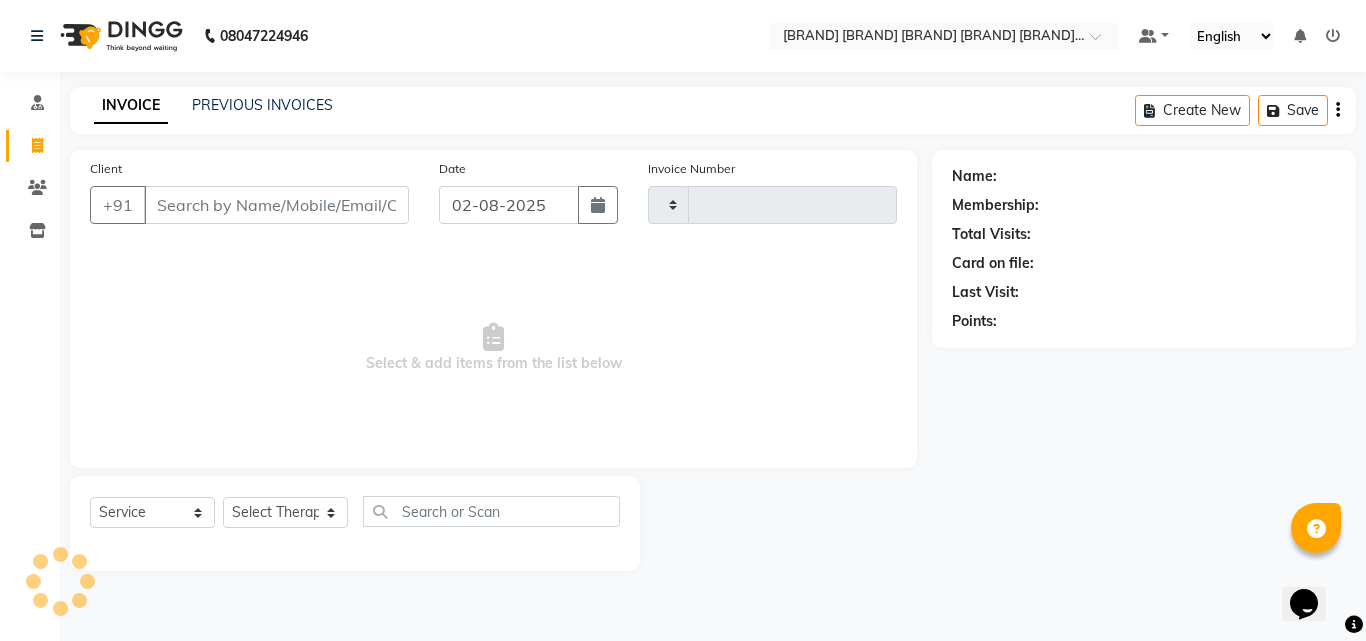 type on "0590" 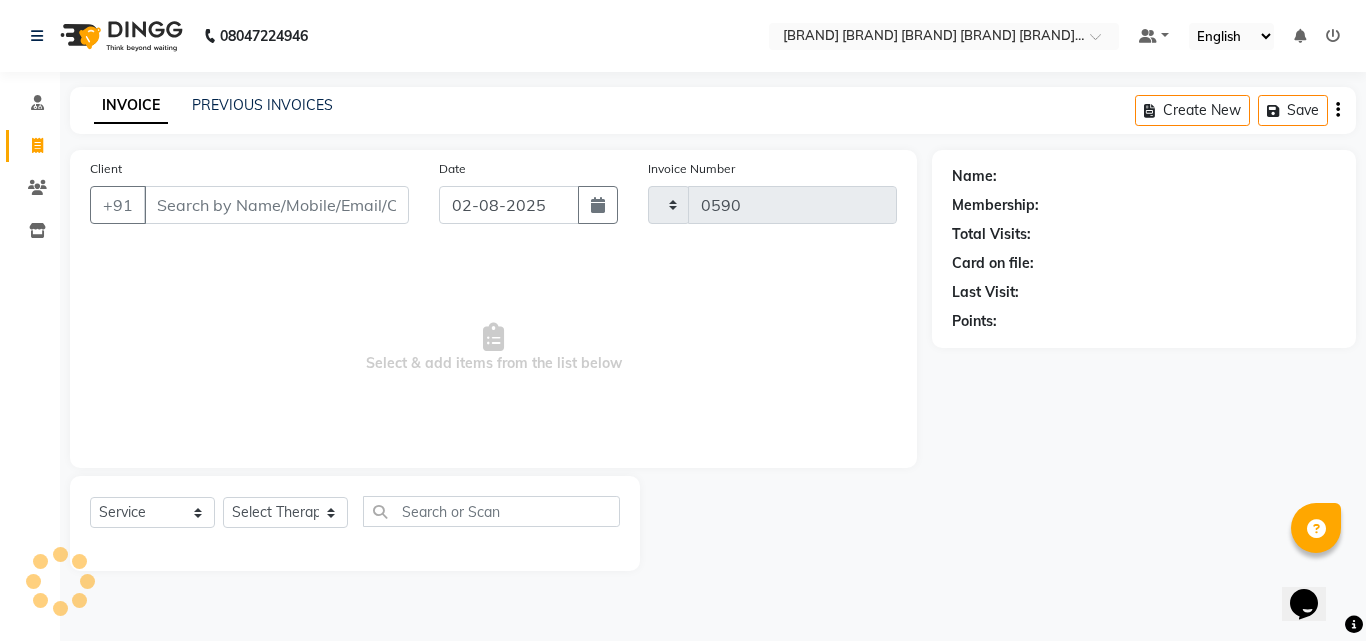 select on "5825" 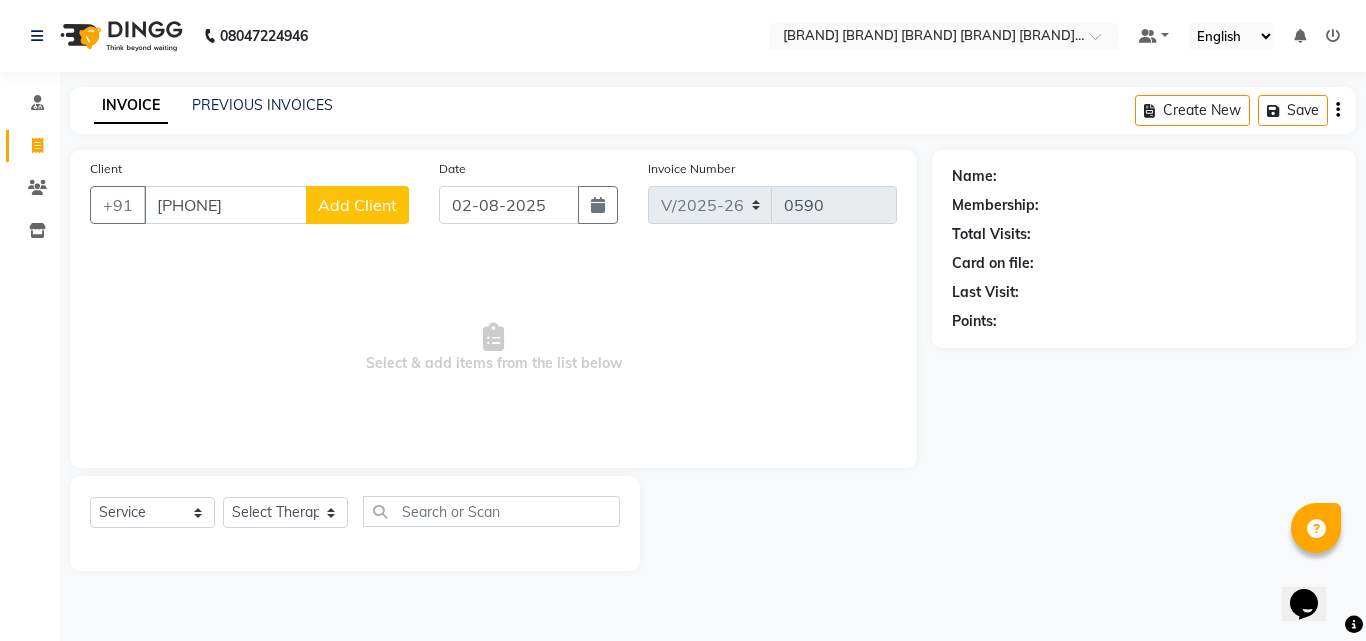 scroll, scrollTop: 0, scrollLeft: 0, axis: both 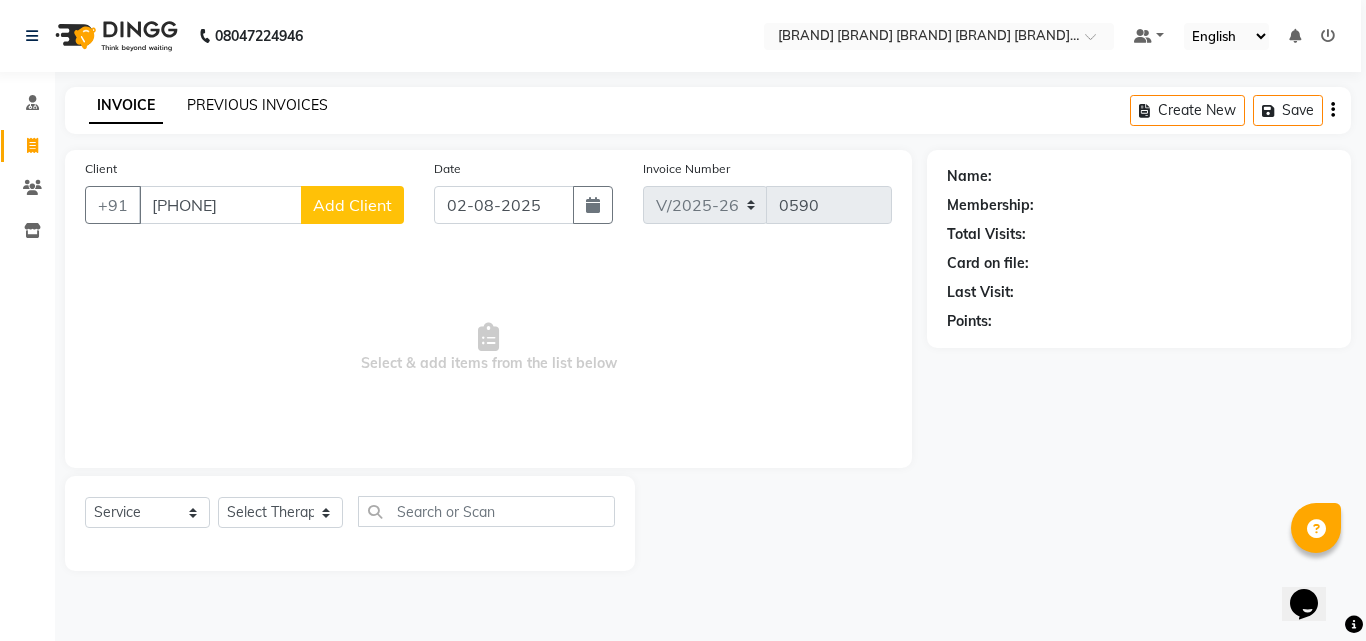 type on "[PHONE]" 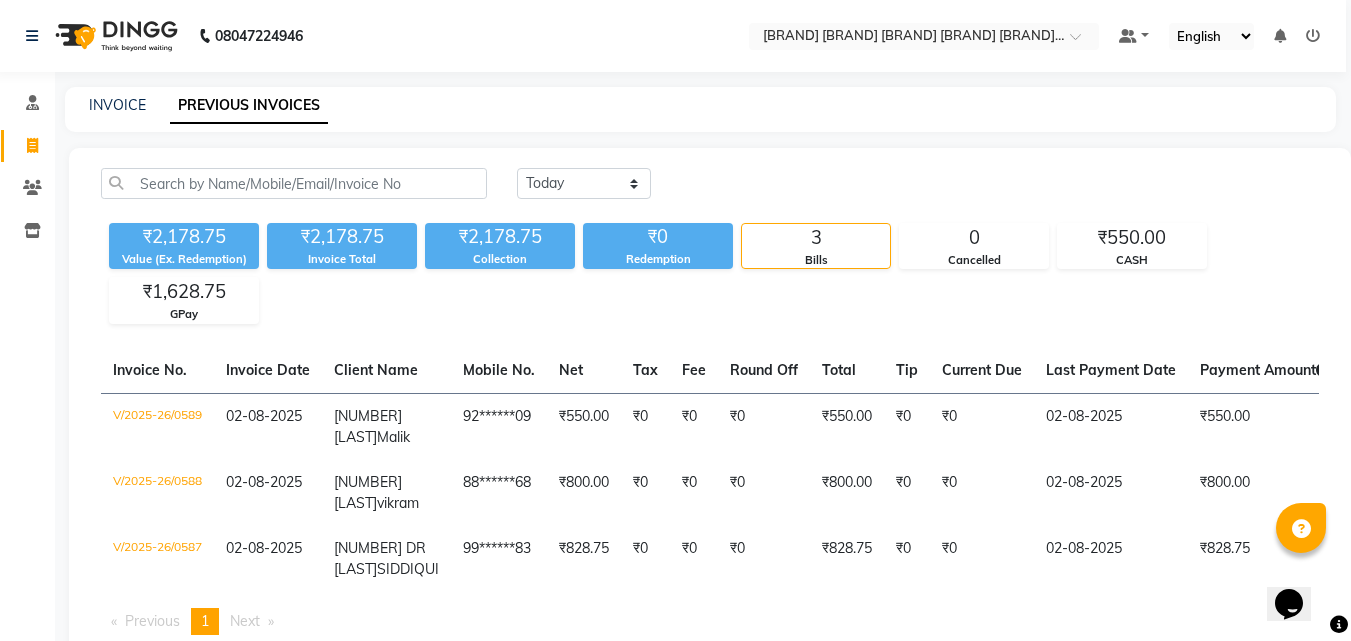 click on "INVOICE PREVIOUS INVOICES" 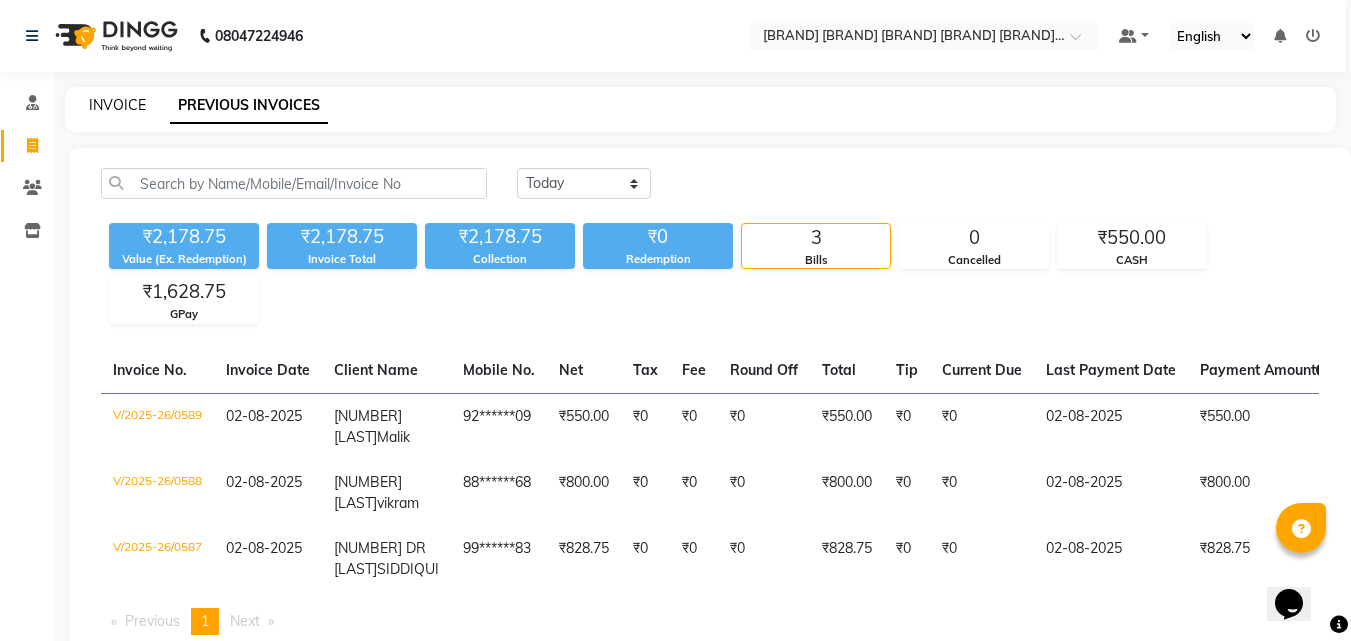 click on "INVOICE" 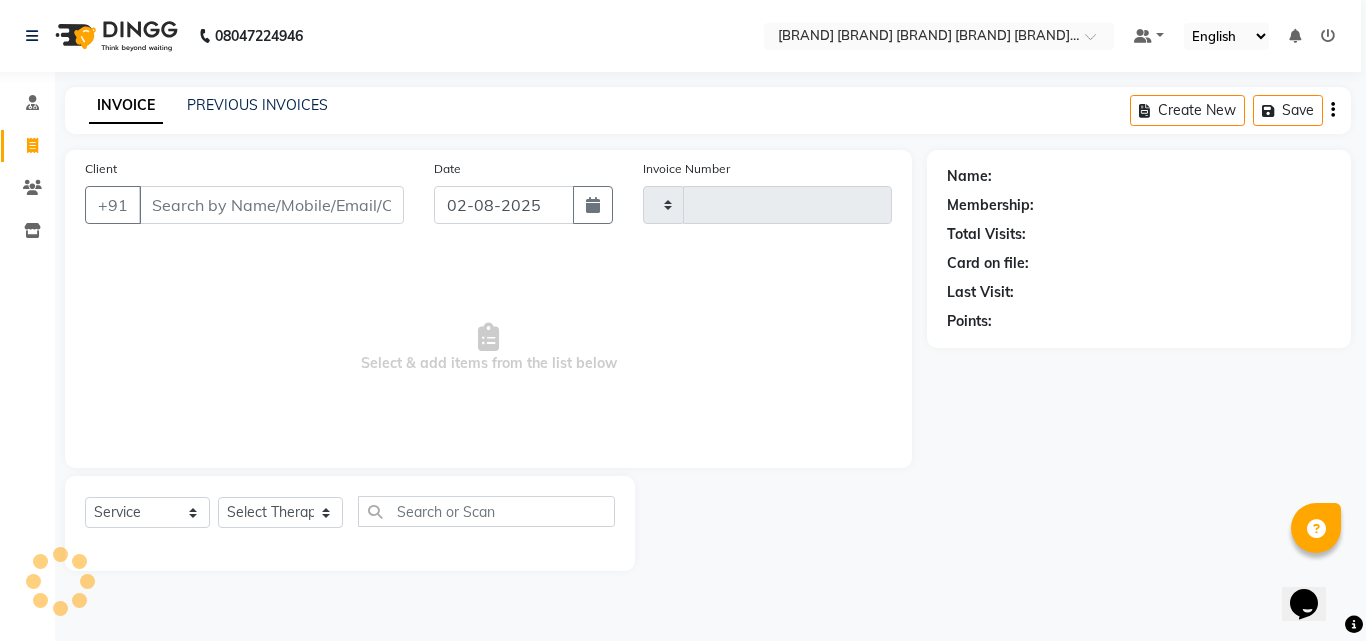 type on "0590" 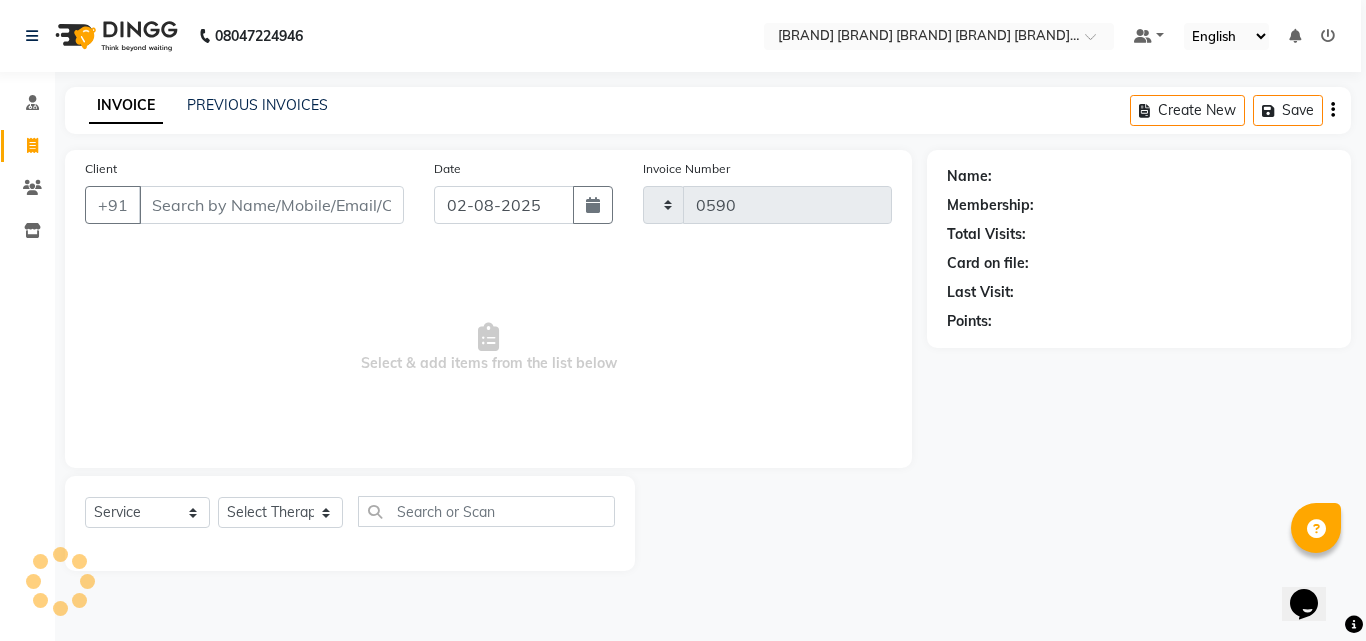 select on "5825" 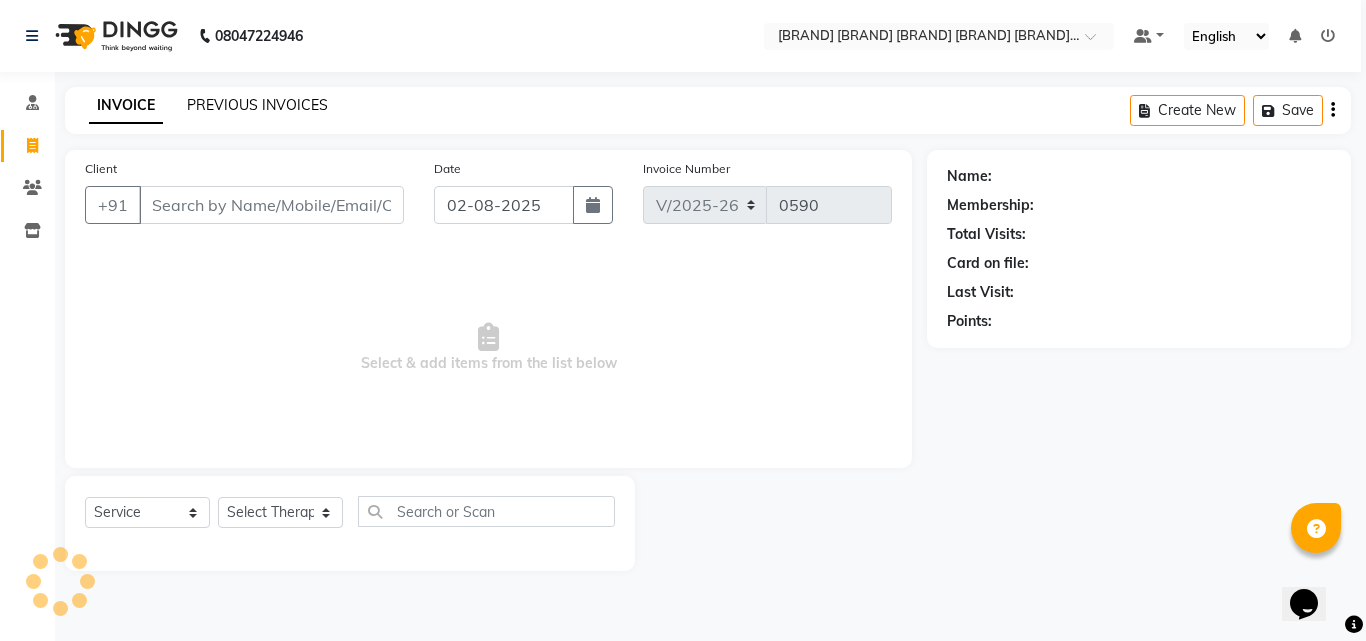 click on "PREVIOUS INVOICES" 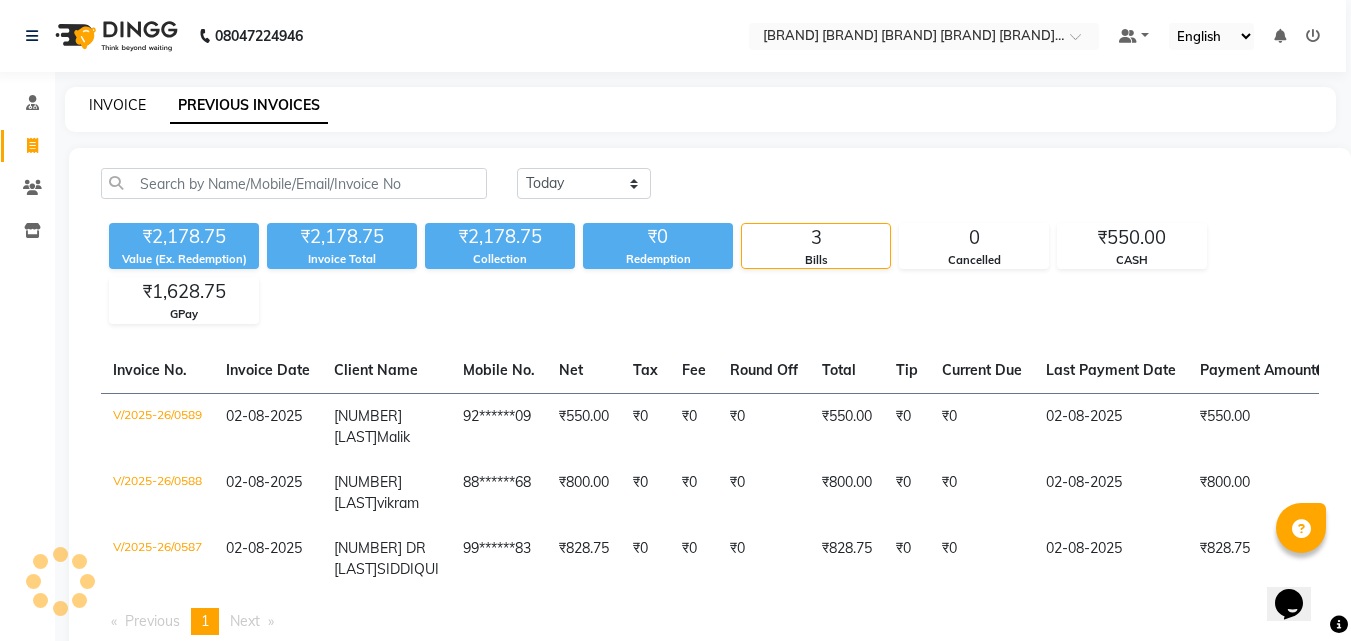 click on "INVOICE" 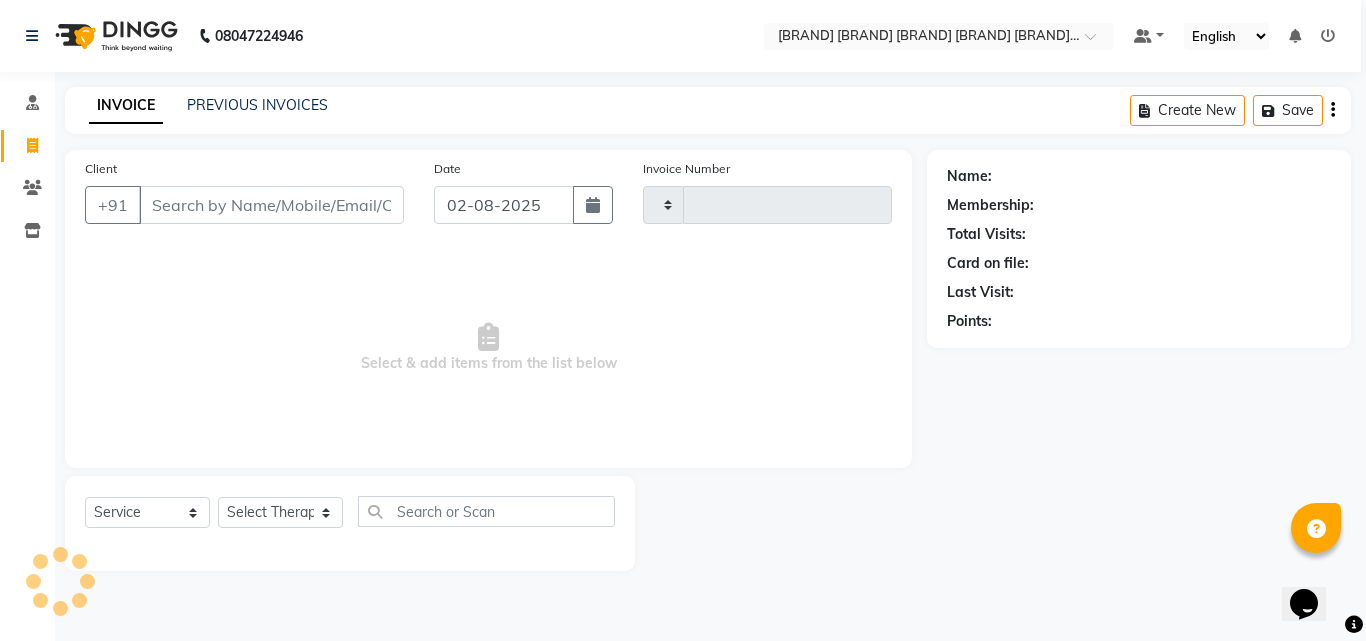 type on "0590" 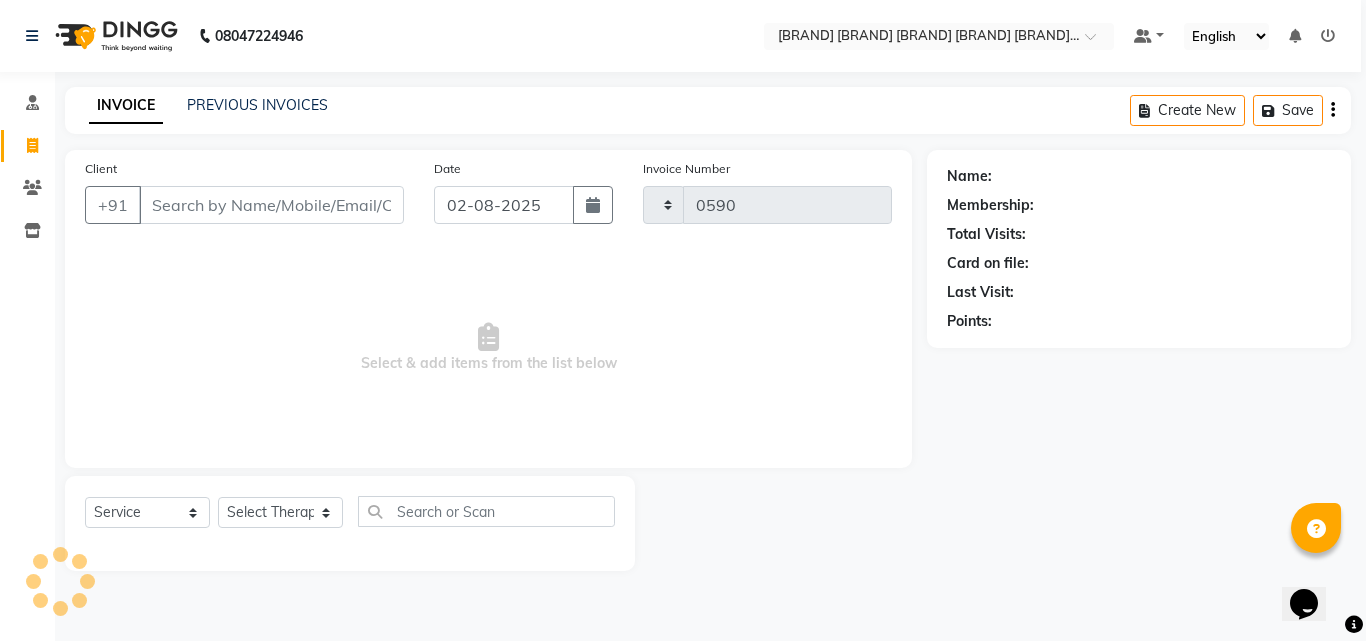 select on "5825" 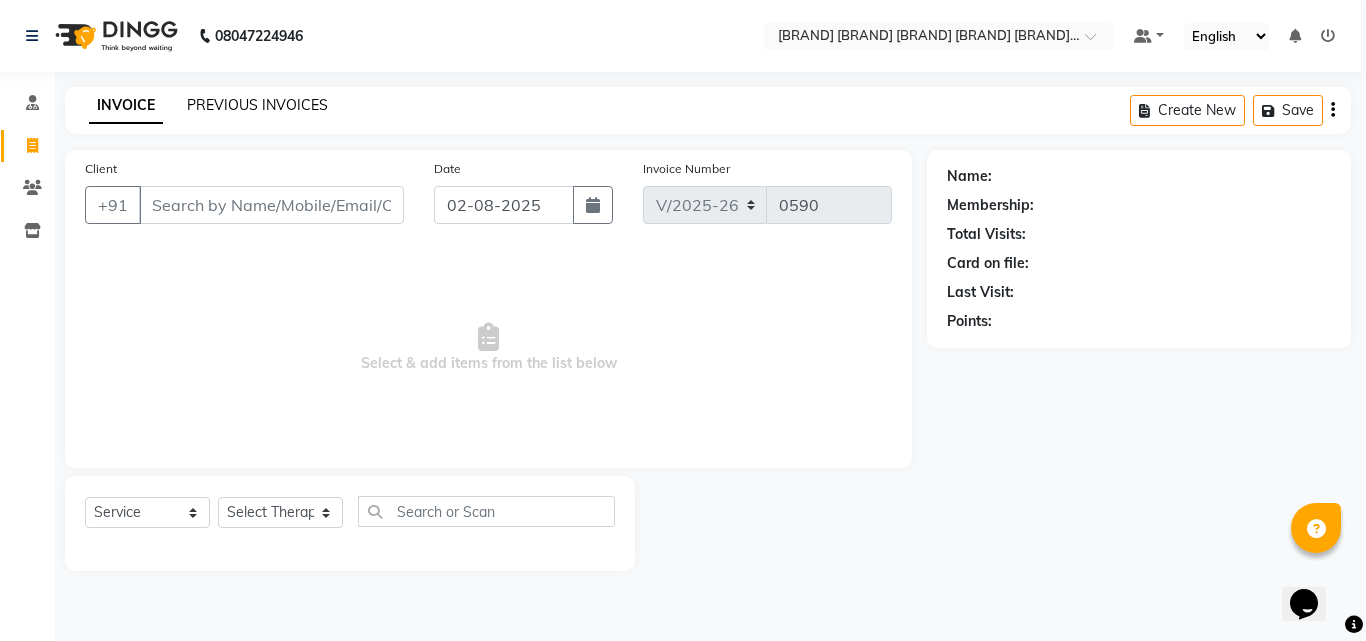 click on "PREVIOUS INVOICES" 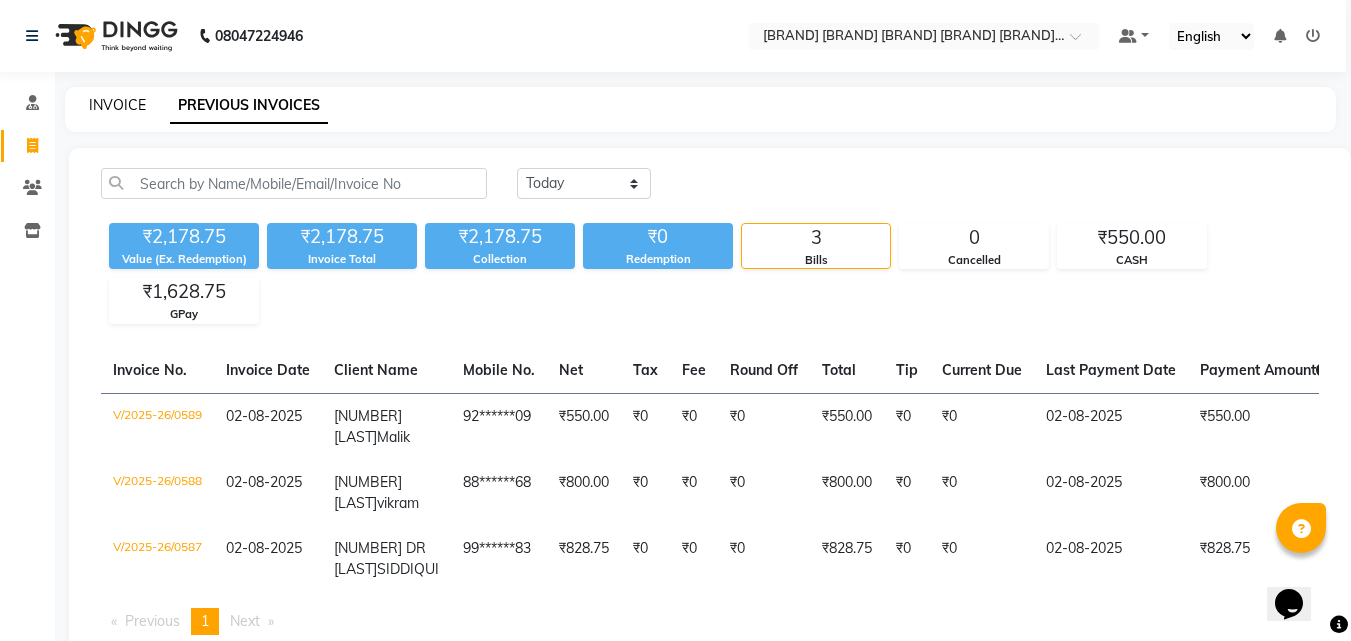 click on "INVOICE" 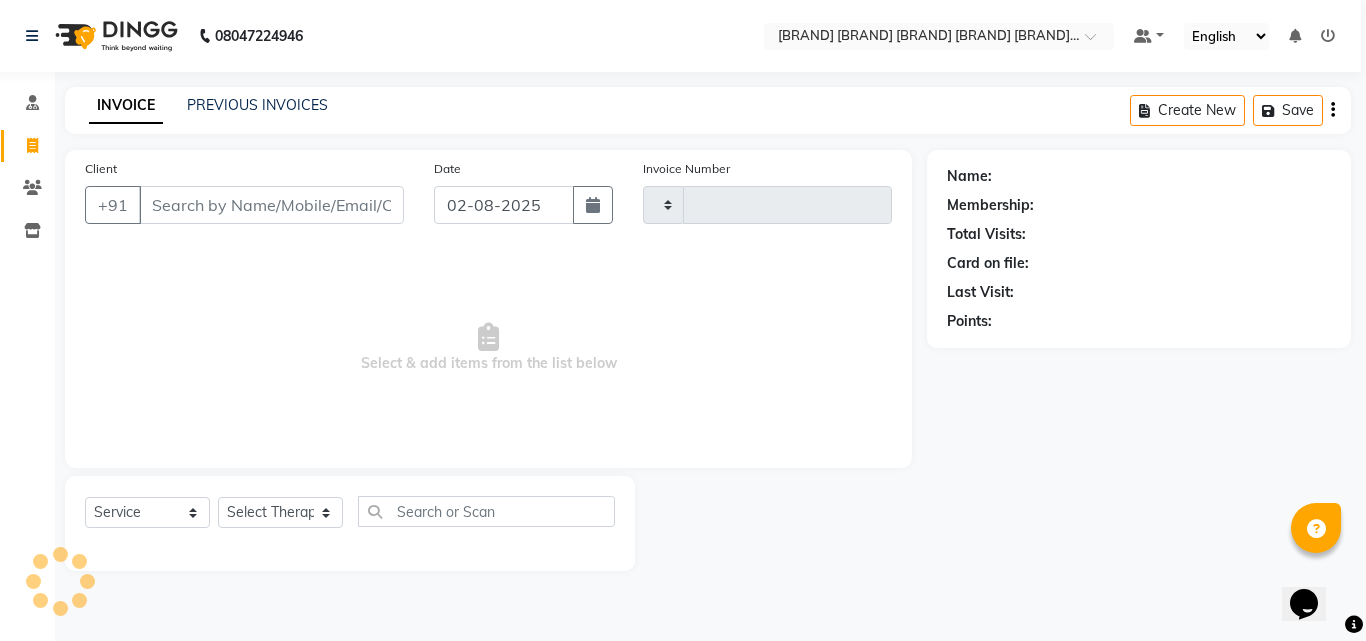 type on "0590" 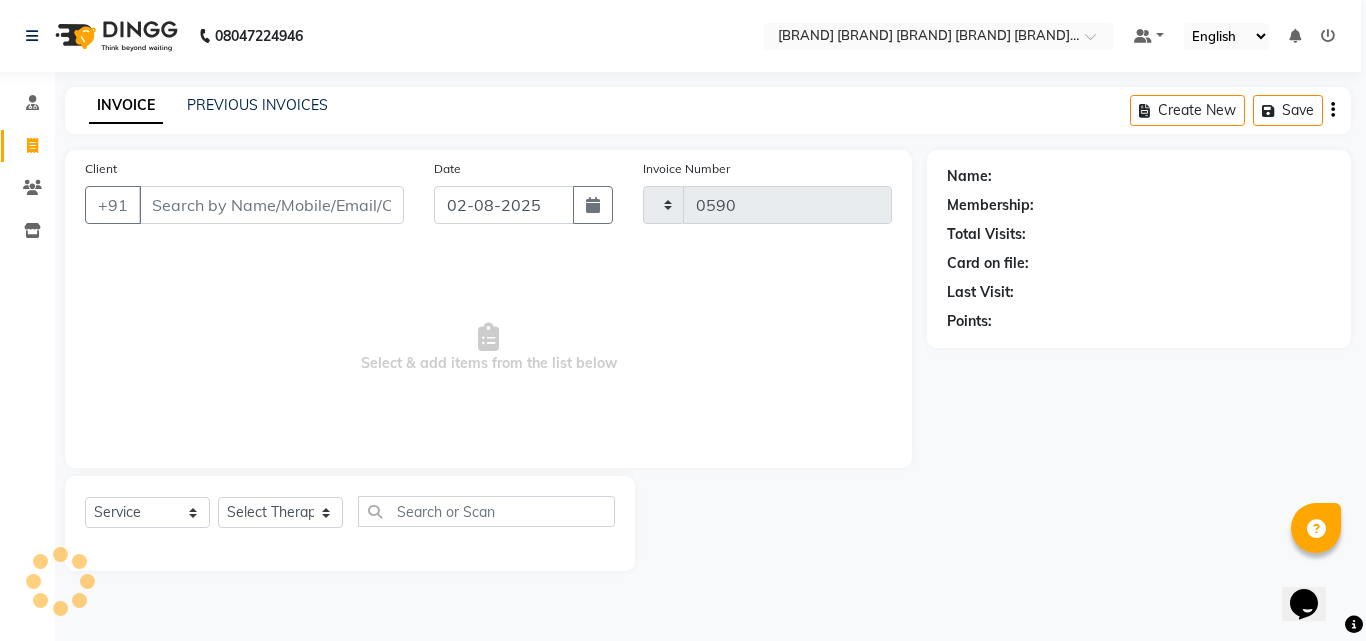 select on "5825" 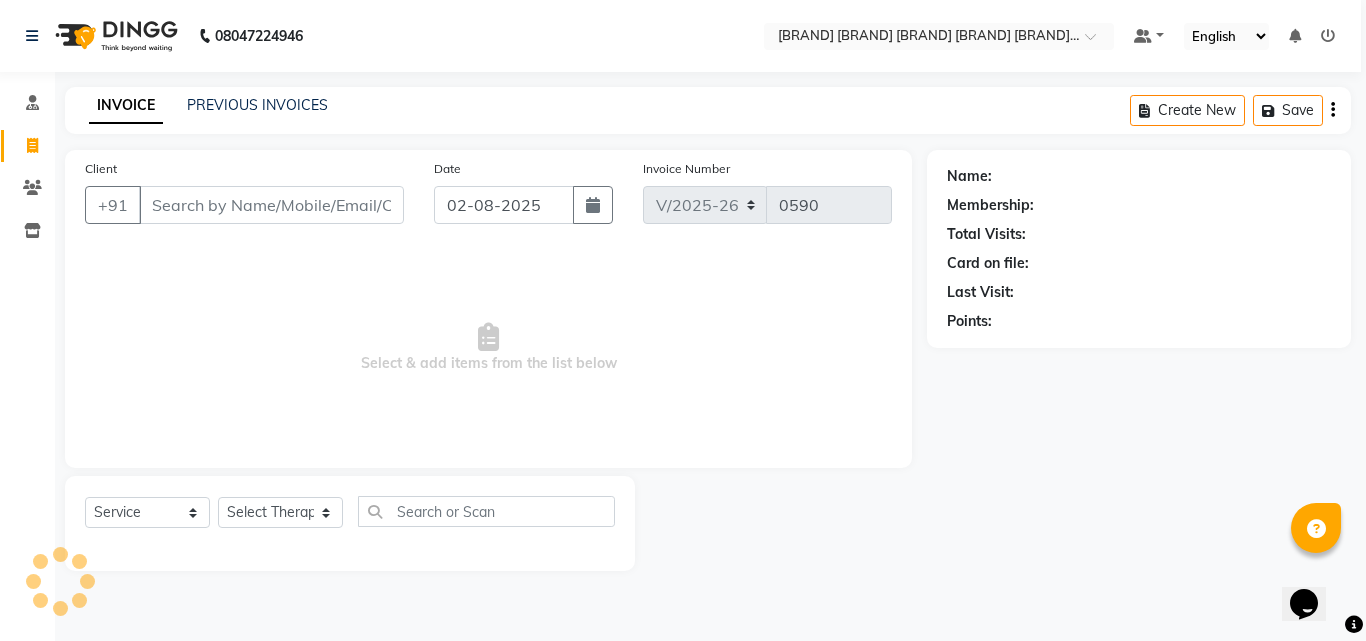 click on "INVOICE PREVIOUS INVOICES" 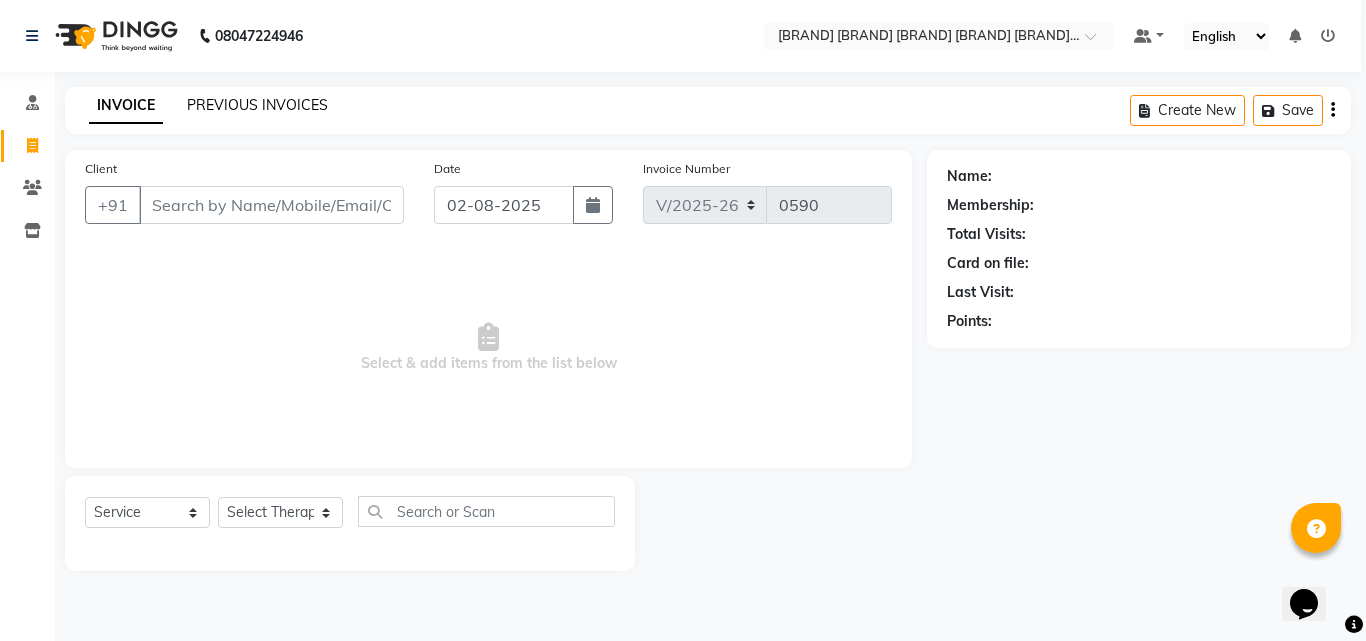 click on "PREVIOUS INVOICES" 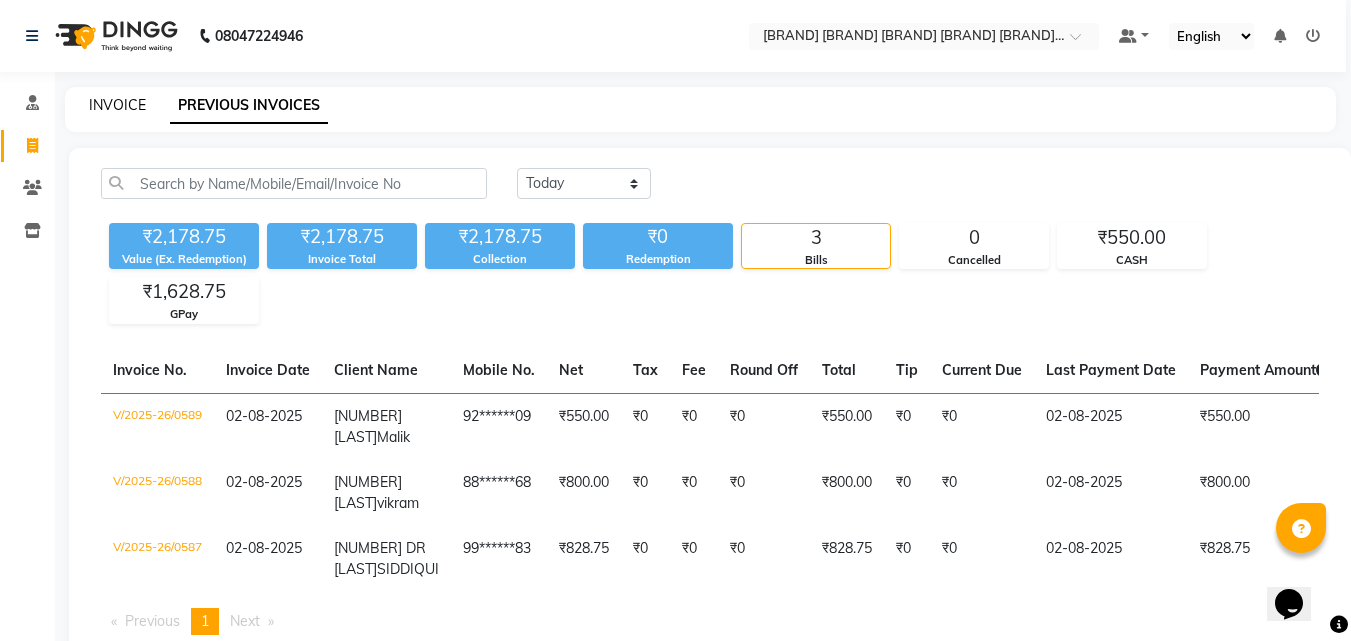 click on "INVOICE" 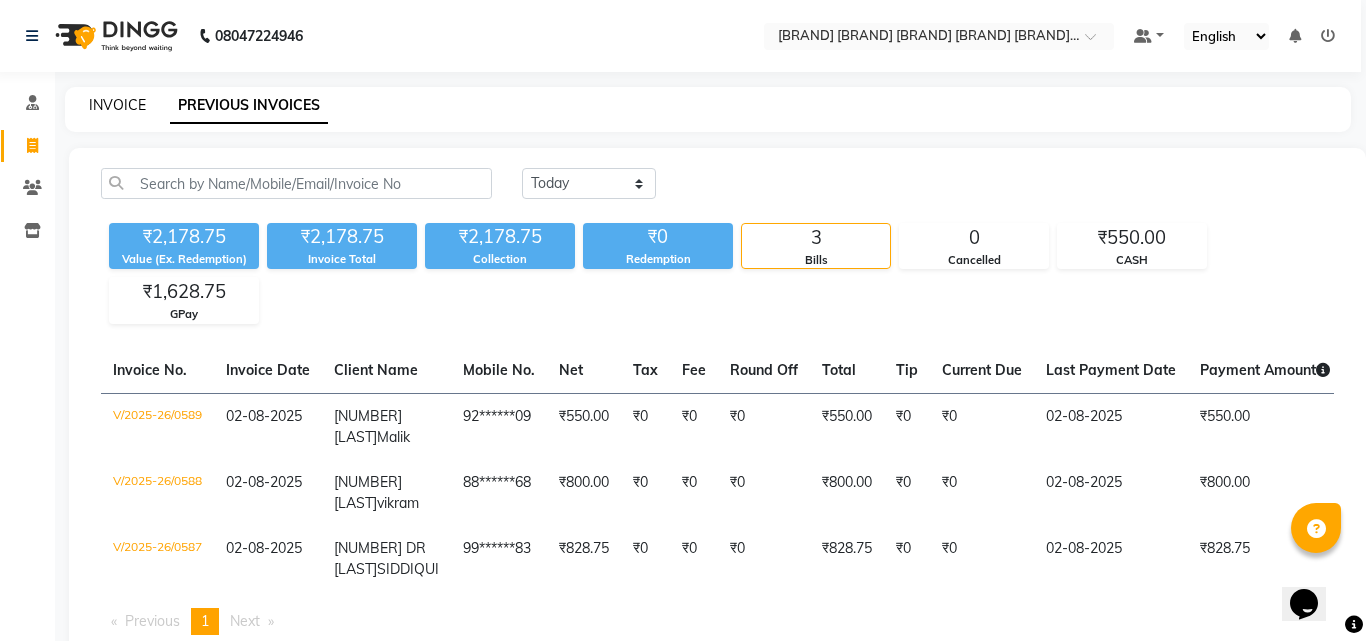 select on "service" 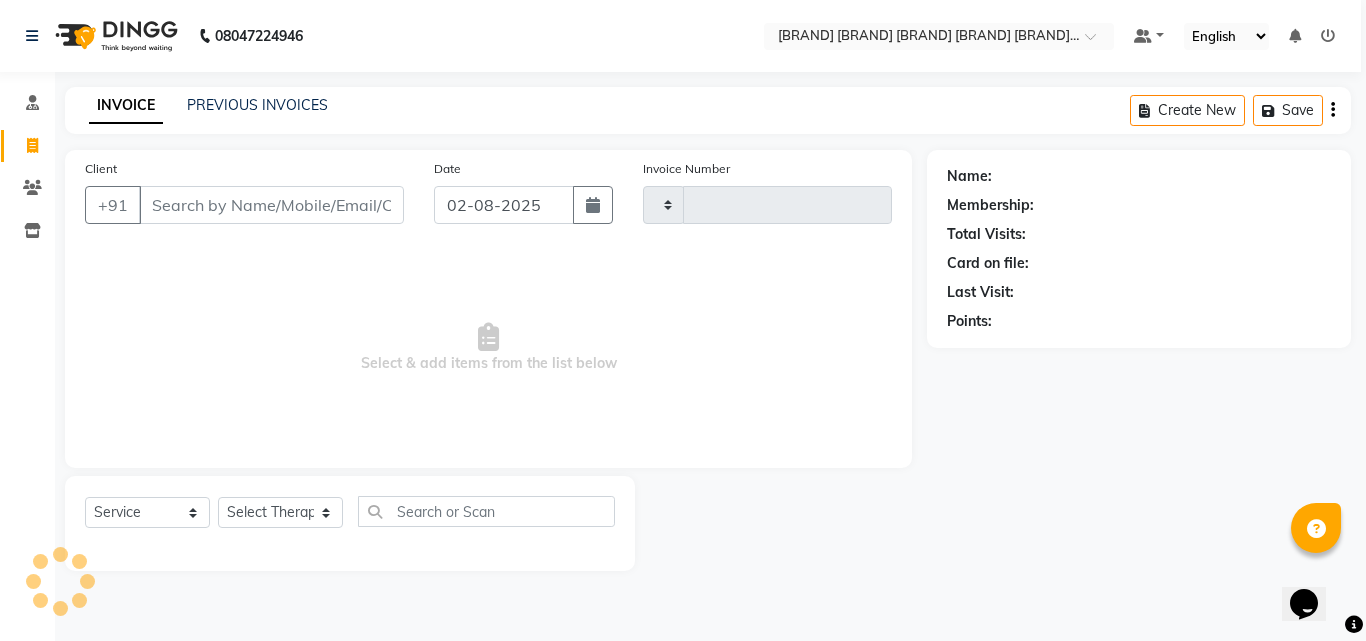 click on "INVOICE PREVIOUS INVOICES" 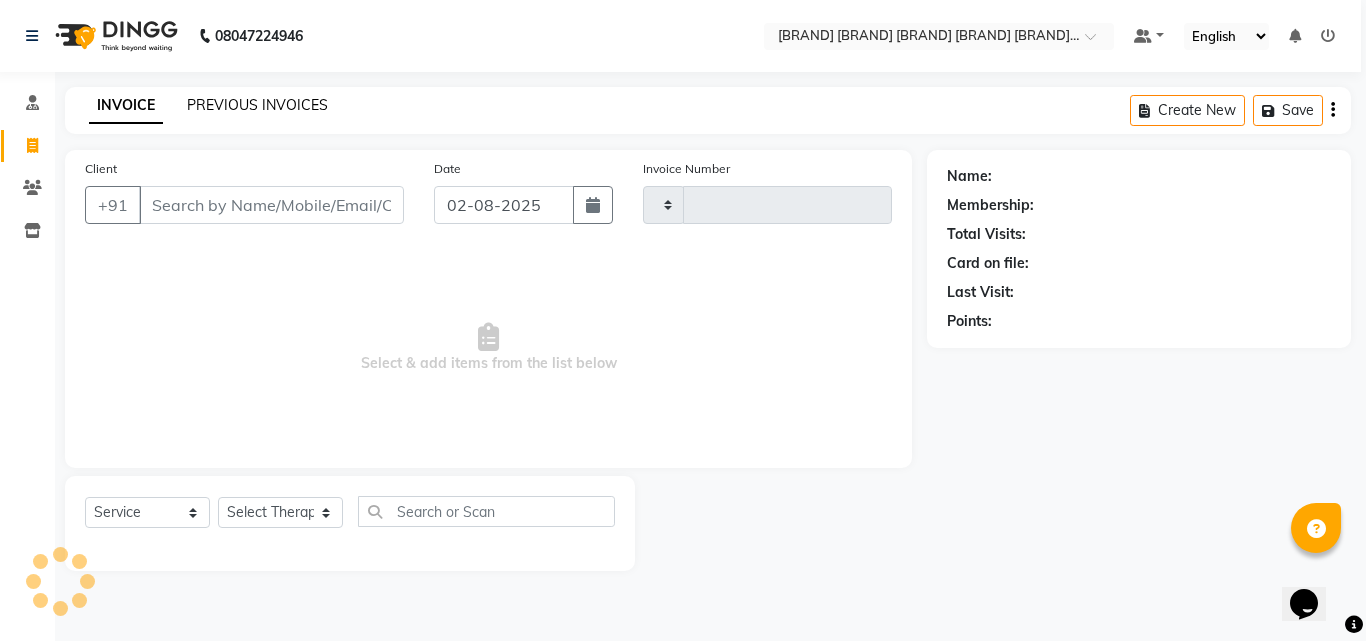 click on "INVOICE PREVIOUS INVOICES" 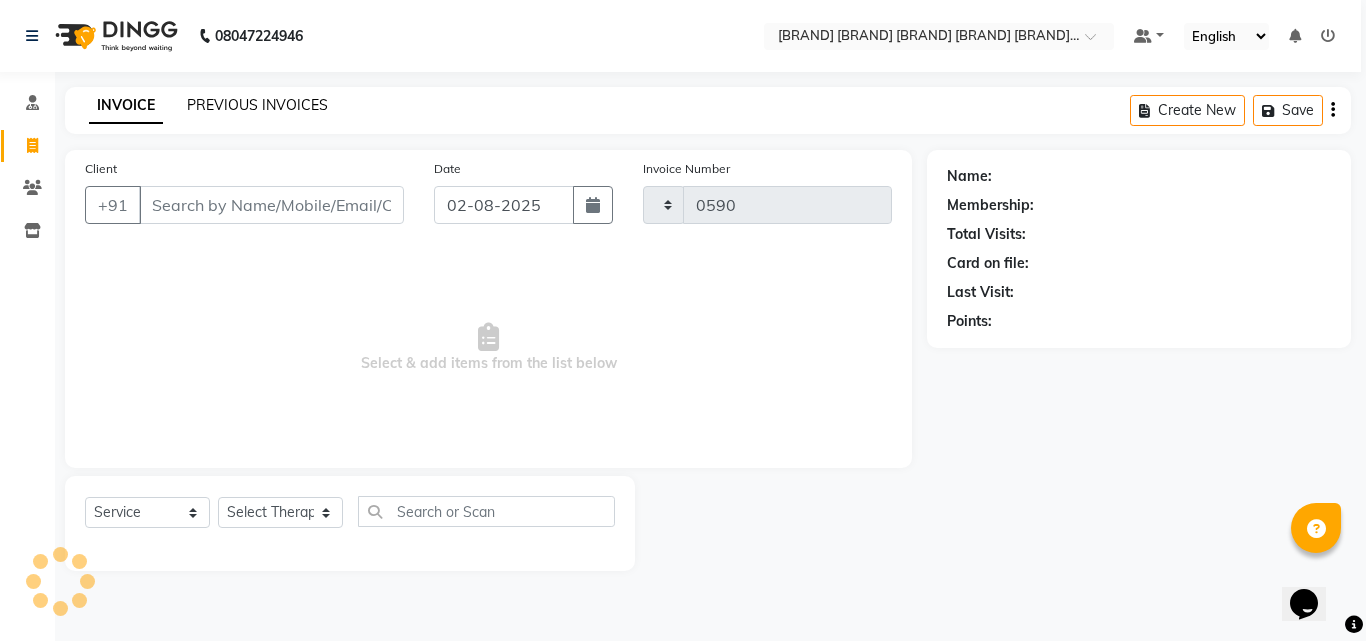 select on "5825" 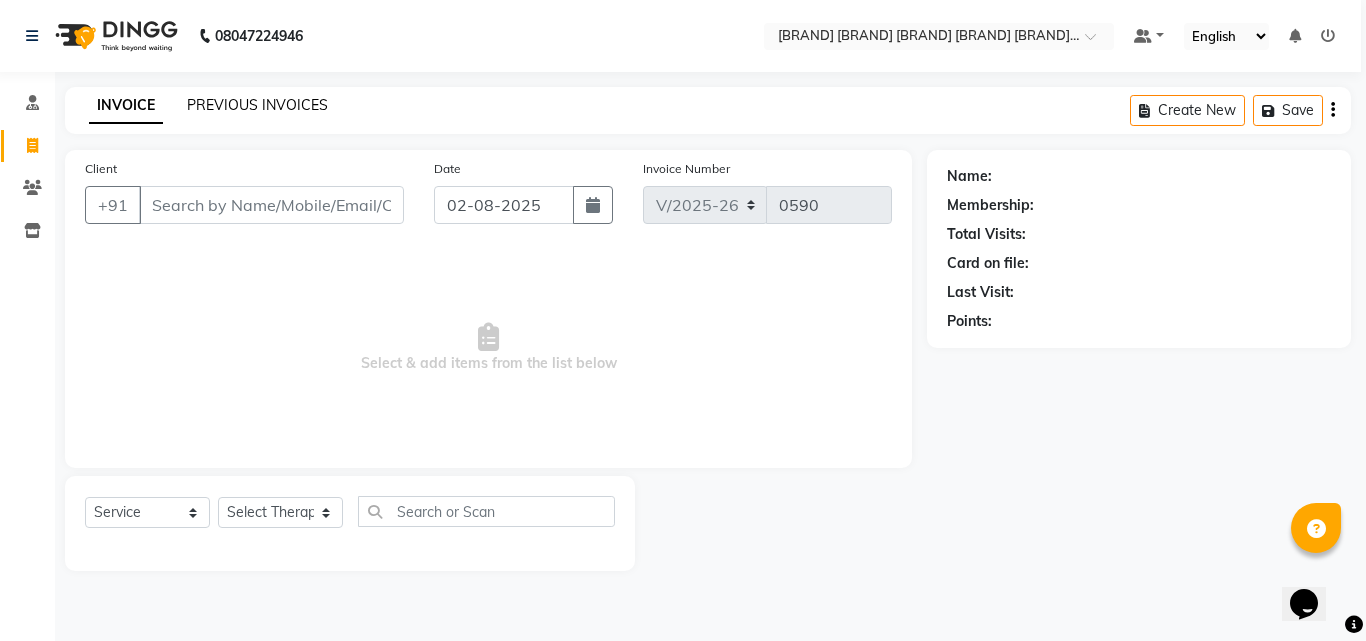click on "PREVIOUS INVOICES" 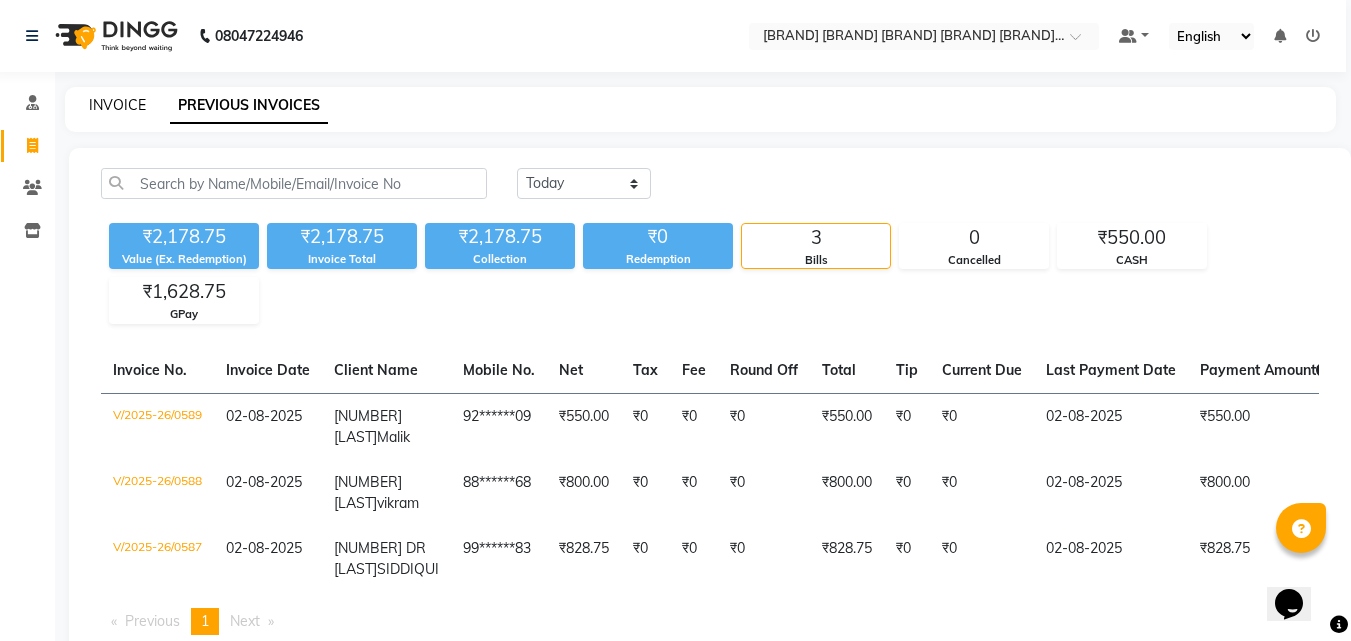 click on "INVOICE" 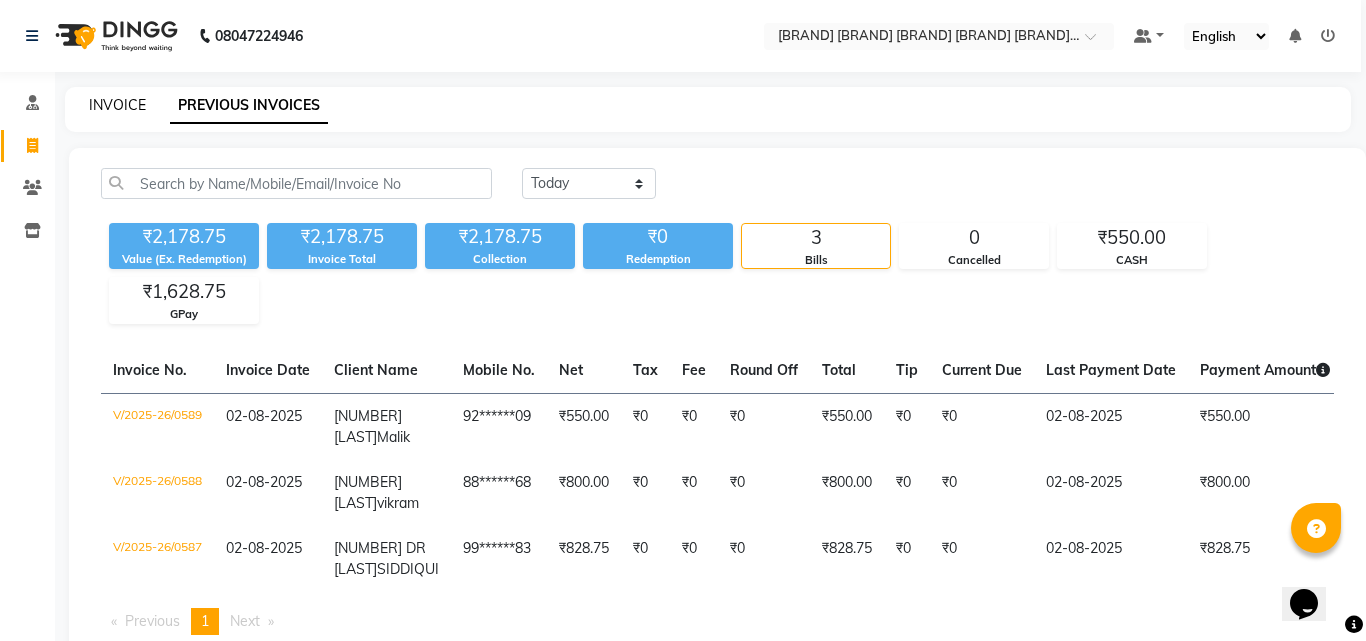 select on "5825" 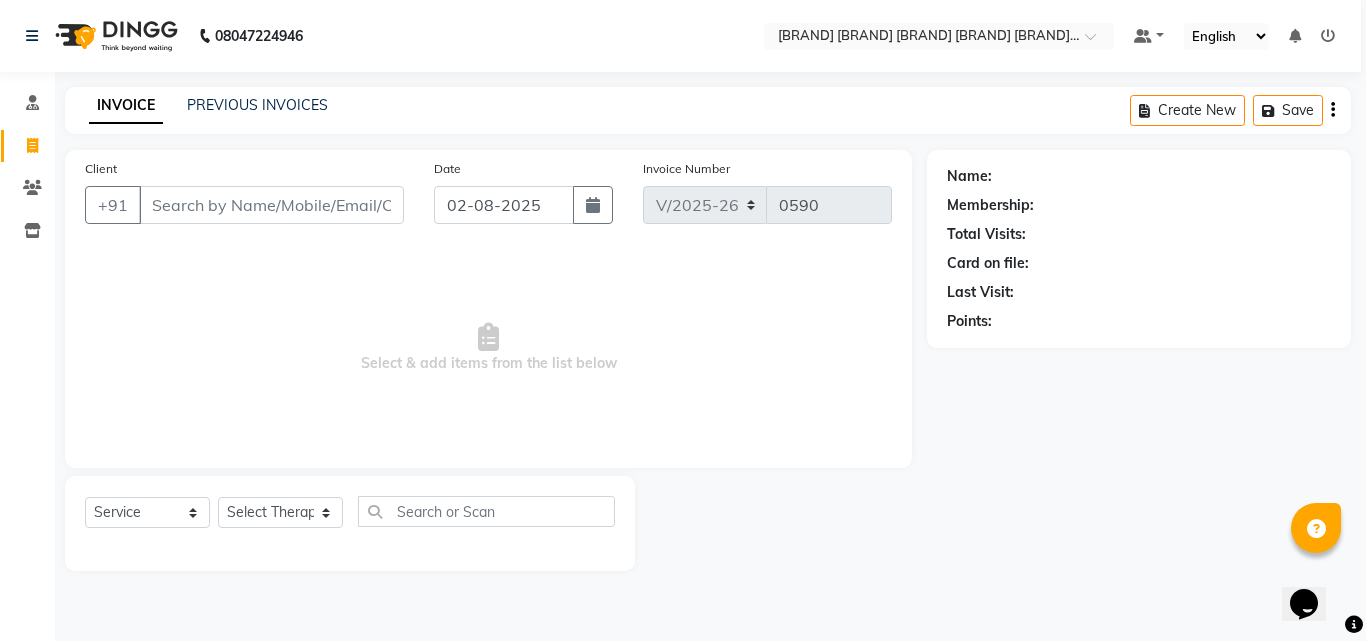 click on "Client" at bounding box center (271, 205) 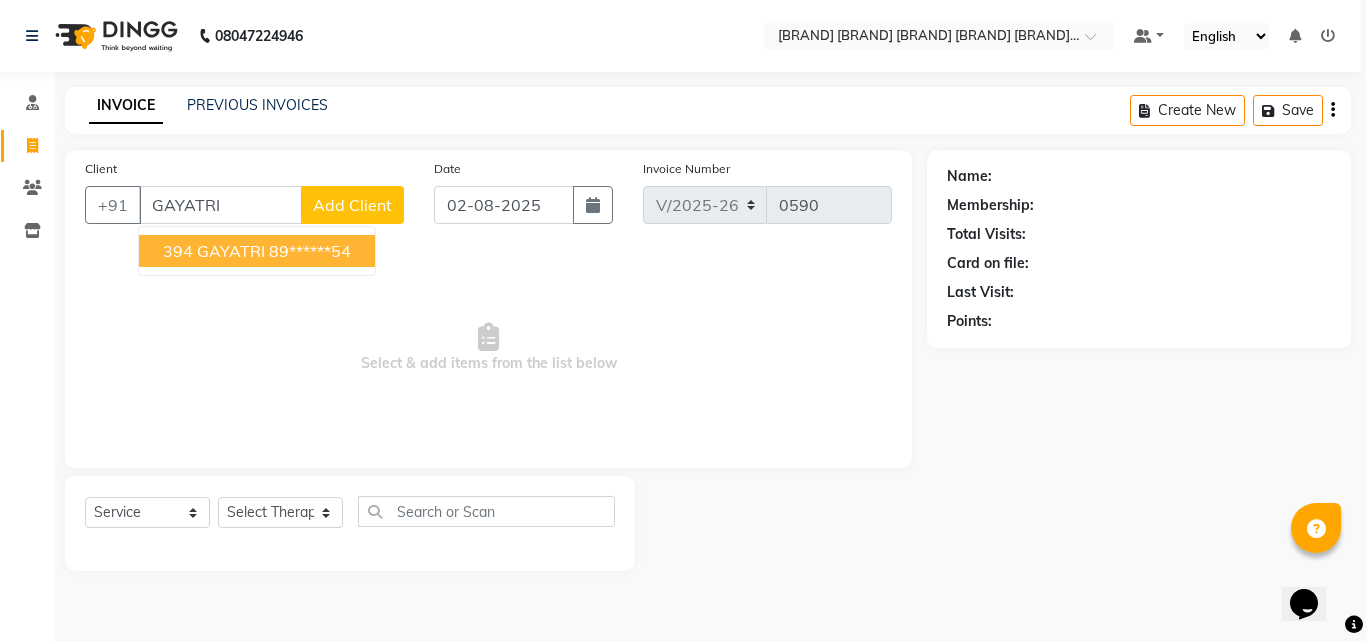 click on "394 GAYATRI" at bounding box center (214, 251) 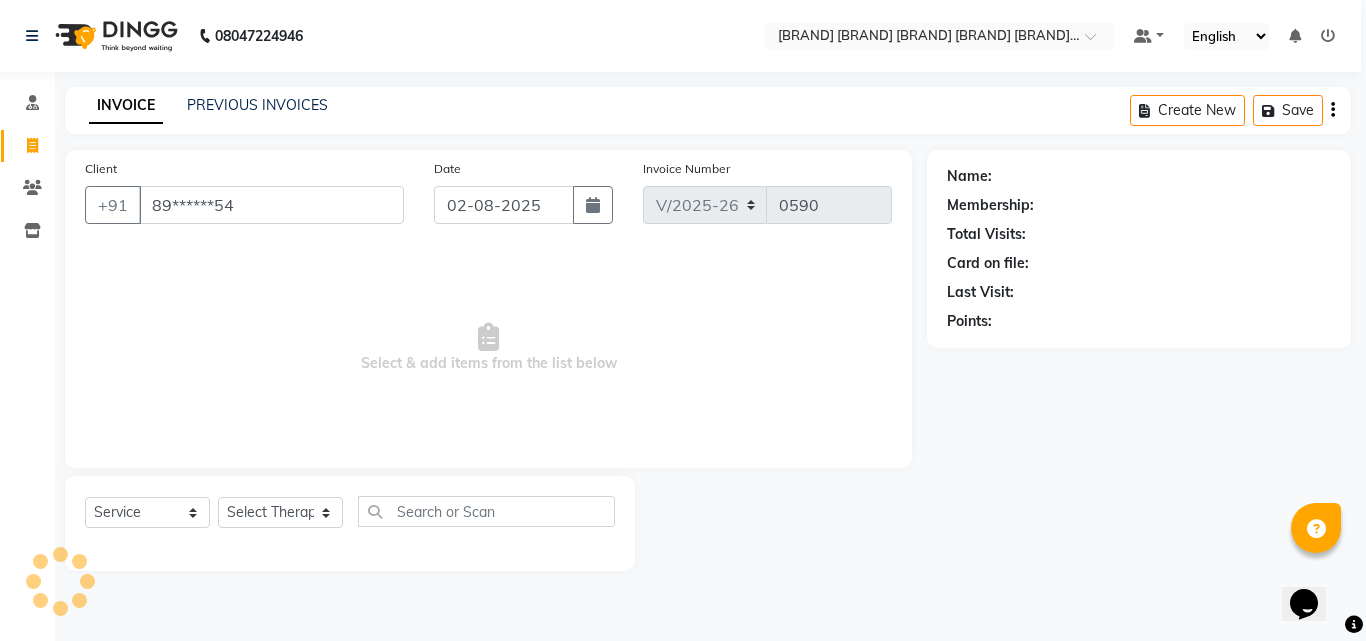 type on "89******54" 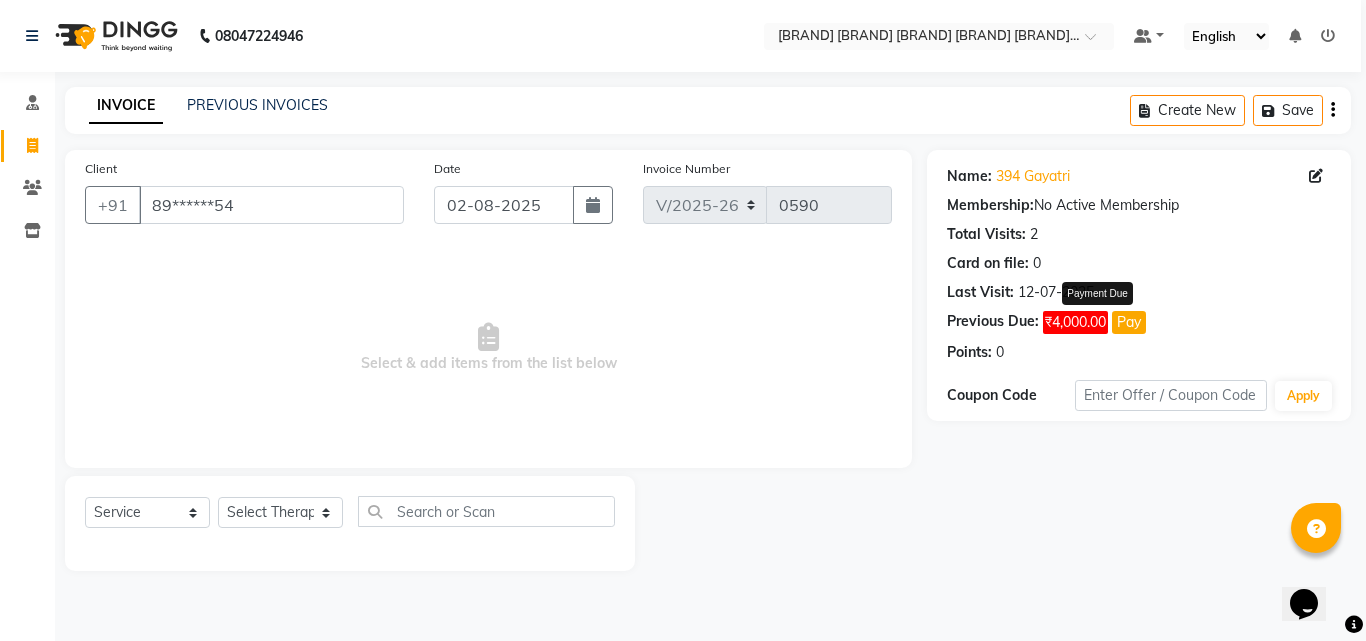 click on "Pay" 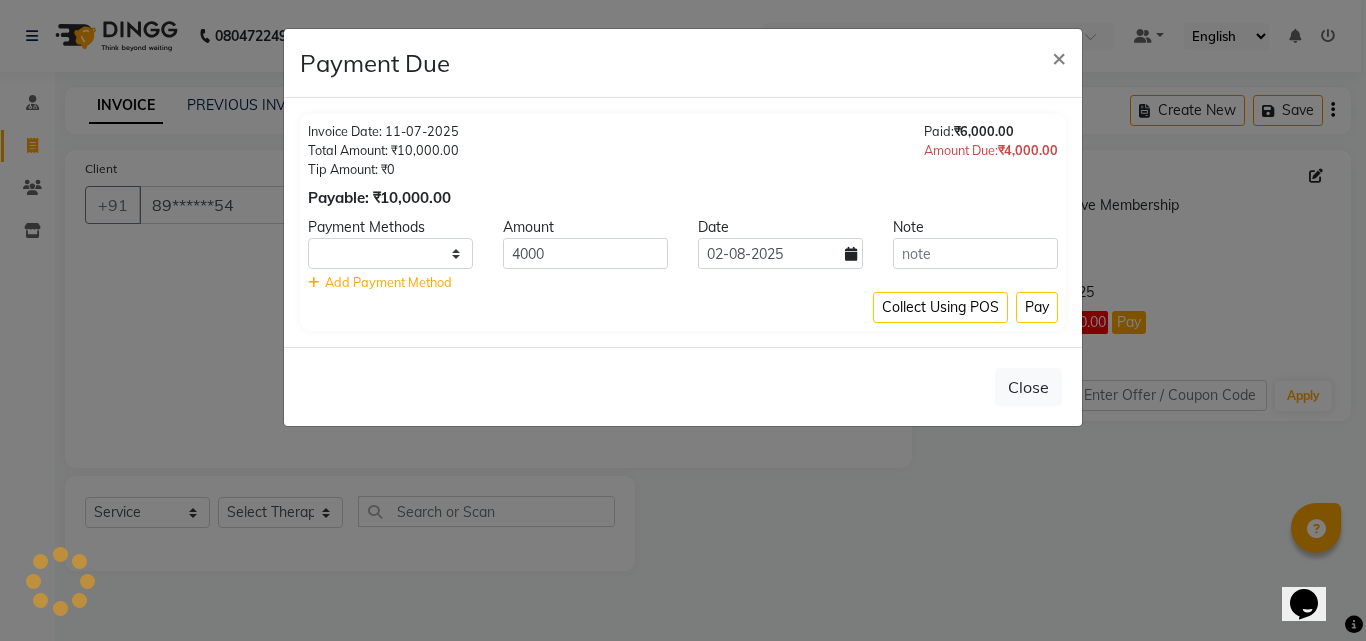 select on "1" 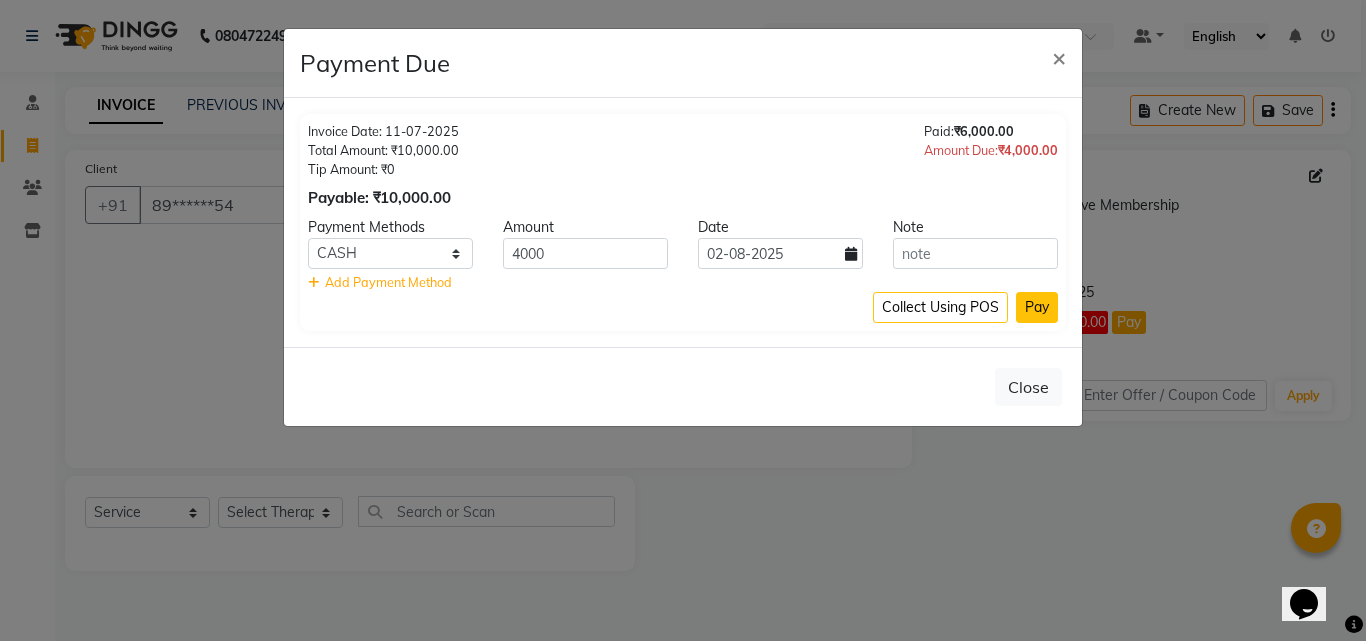 click on "Pay" 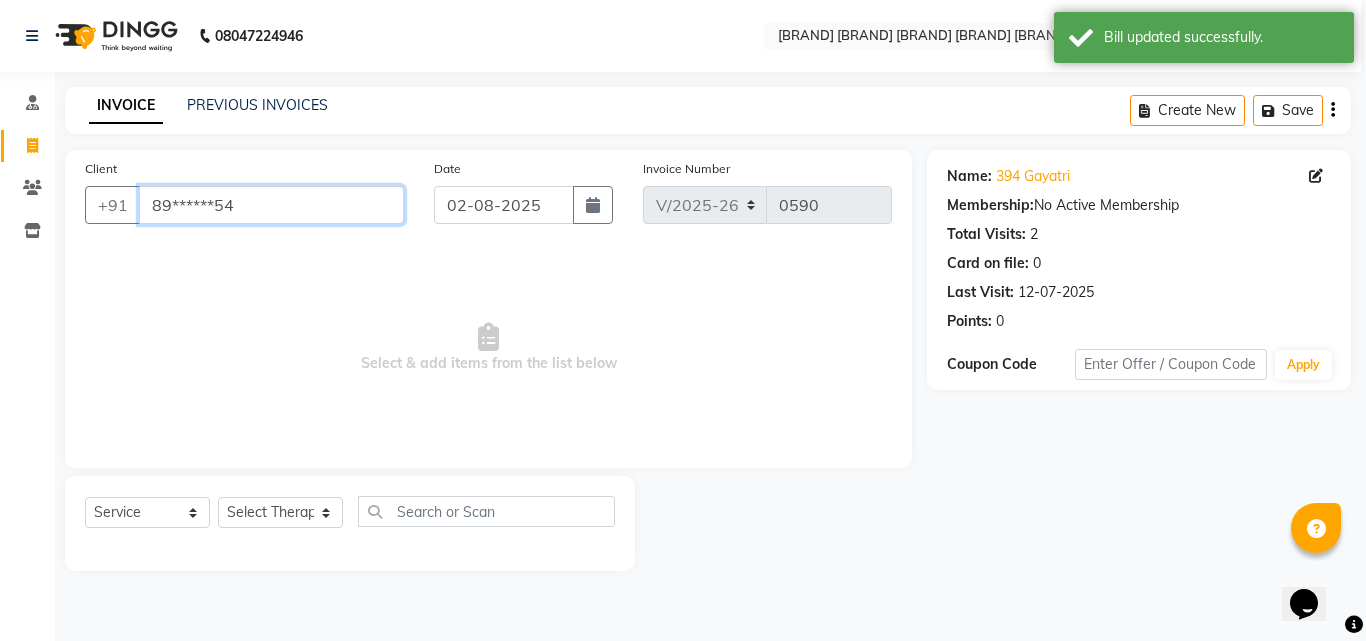 click on "89******54" at bounding box center [271, 205] 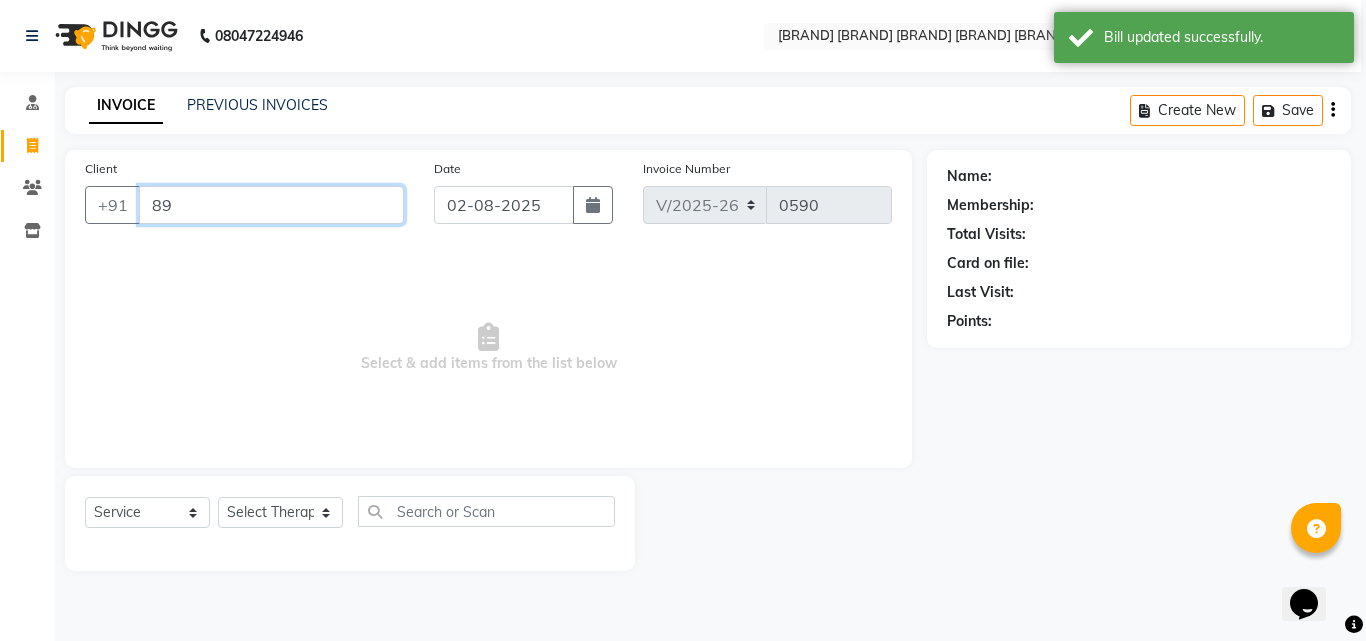 type on "8" 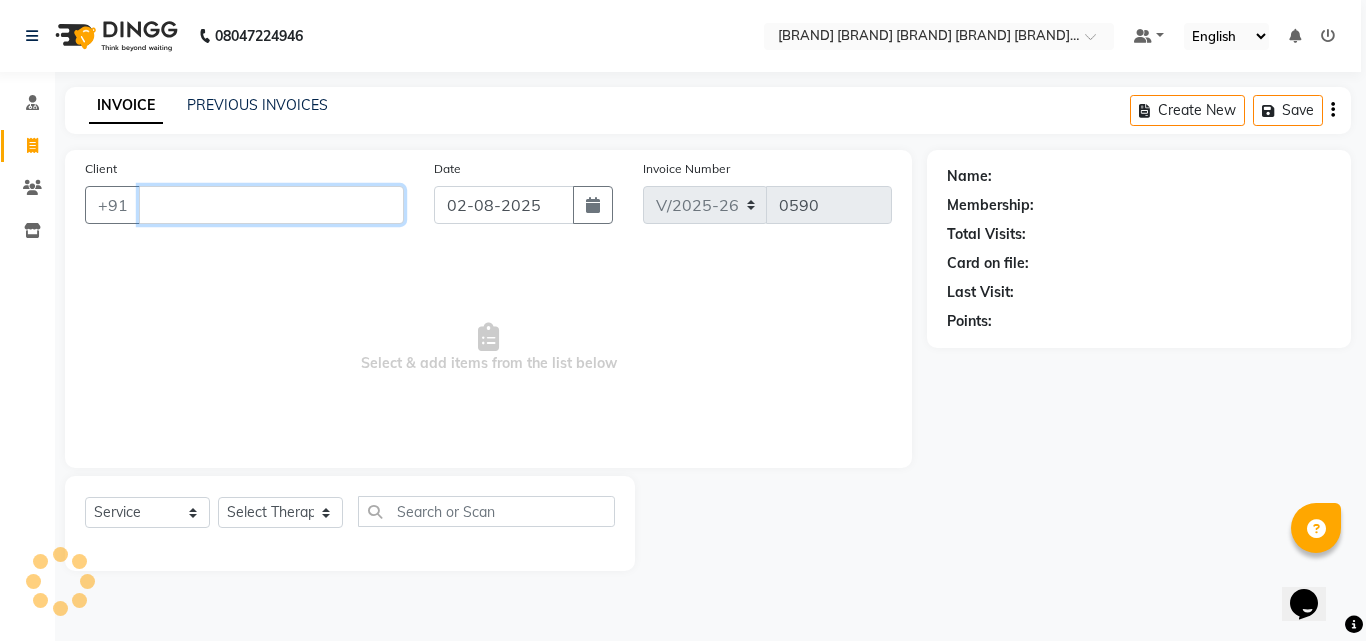 type 